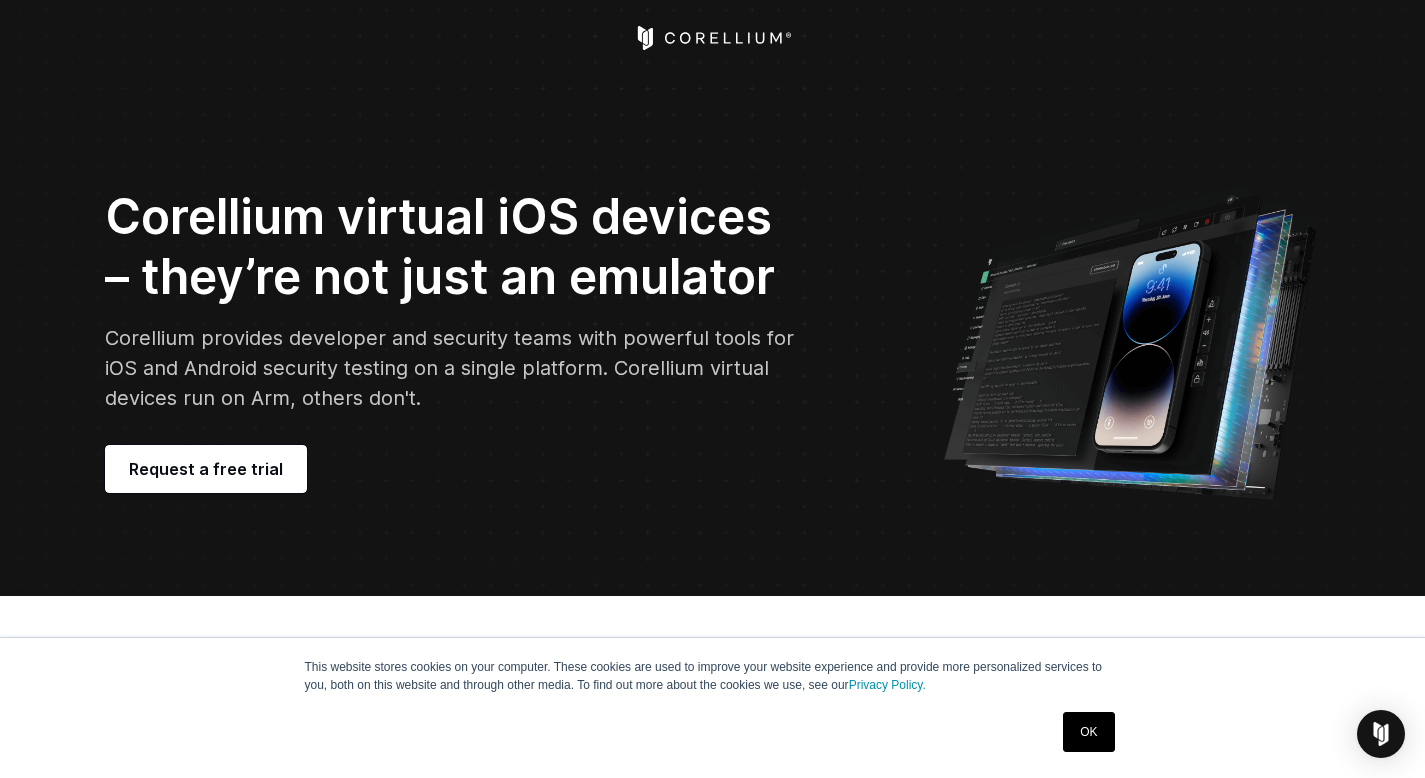 scroll, scrollTop: 354, scrollLeft: 0, axis: vertical 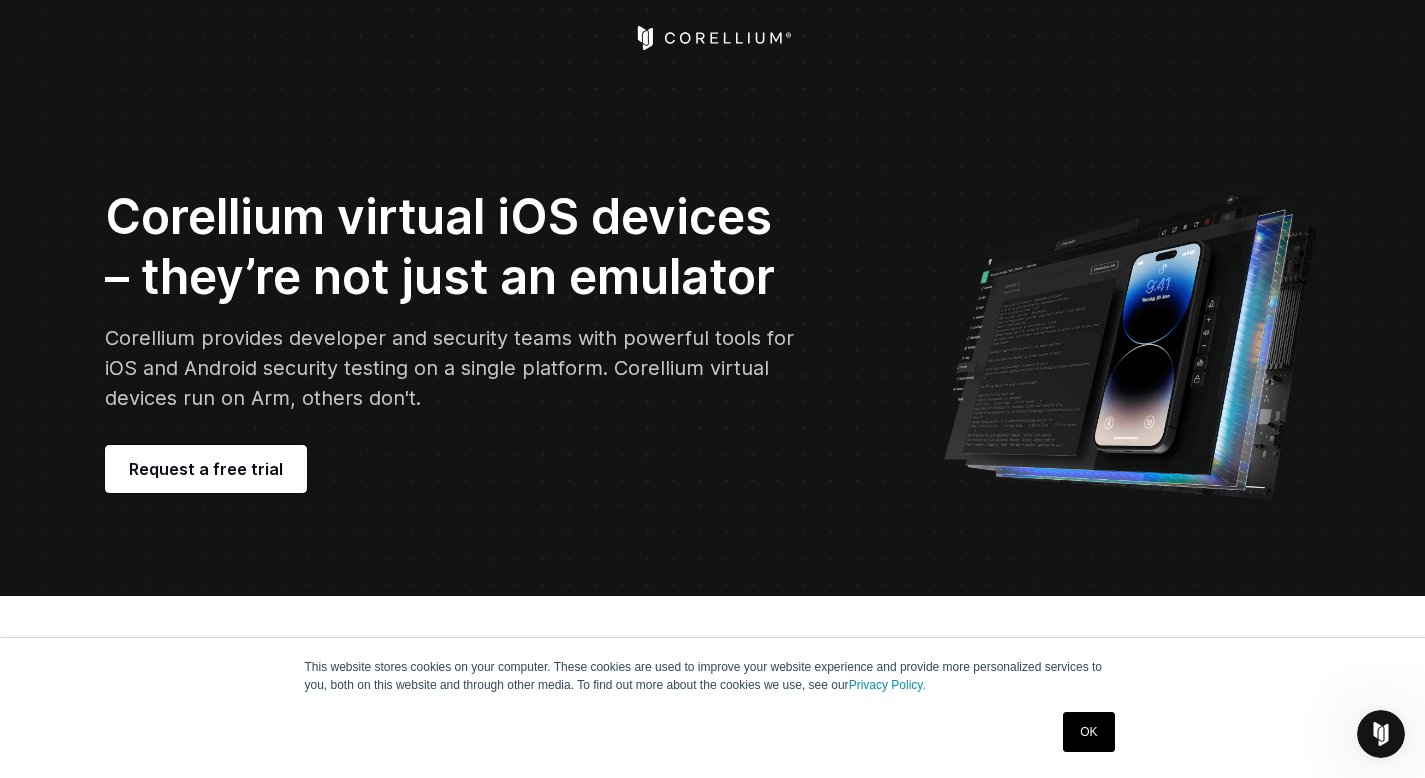 click on "OK" at bounding box center [1088, 732] 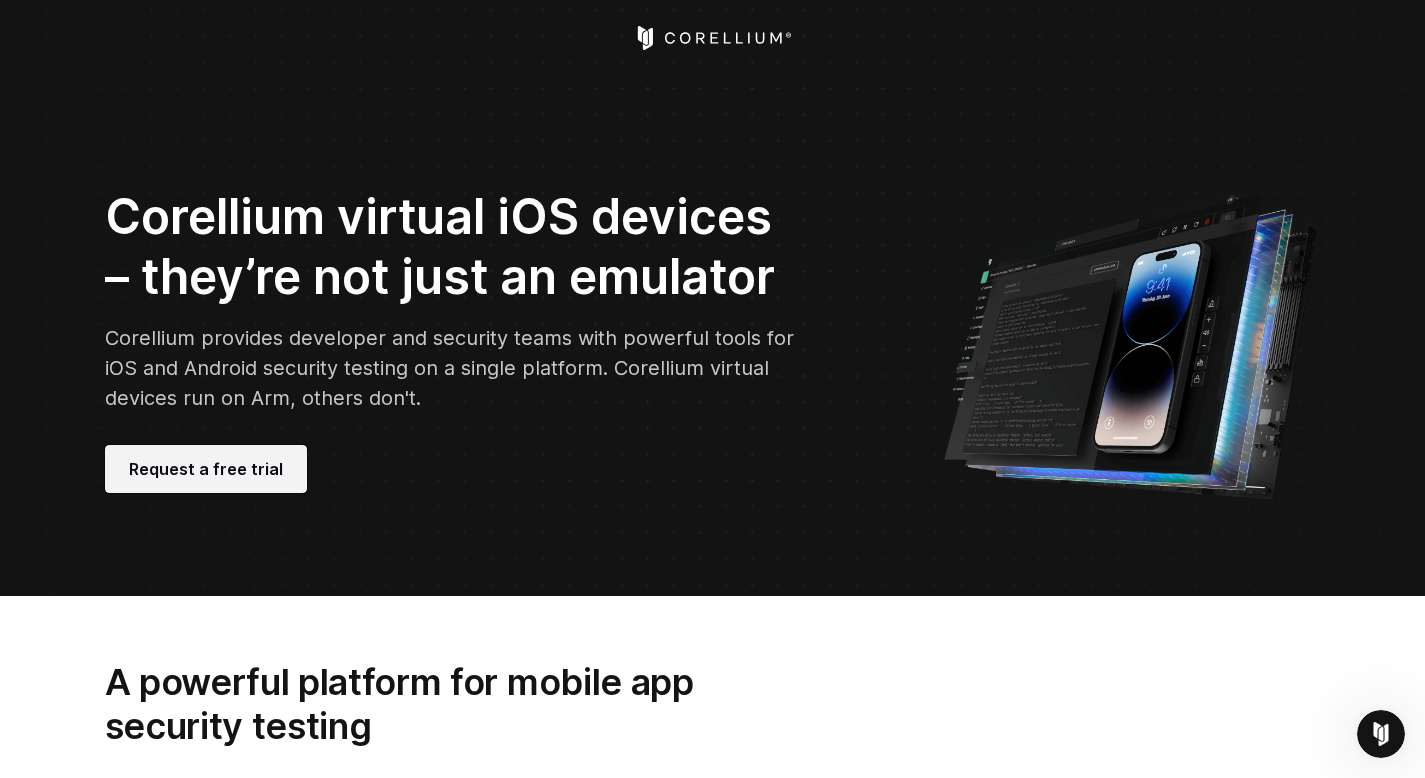 click on "Request a free trial" at bounding box center [206, 469] 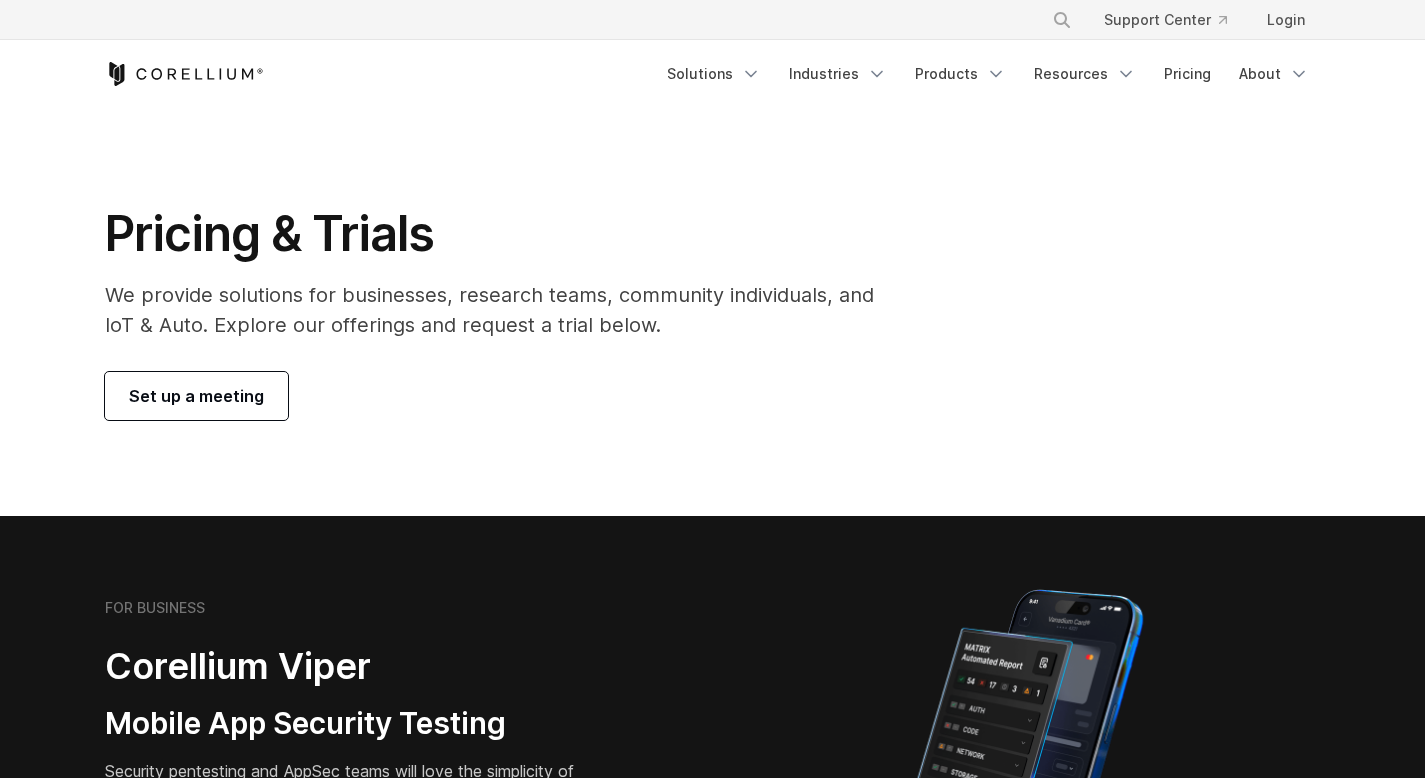 scroll, scrollTop: 0, scrollLeft: 0, axis: both 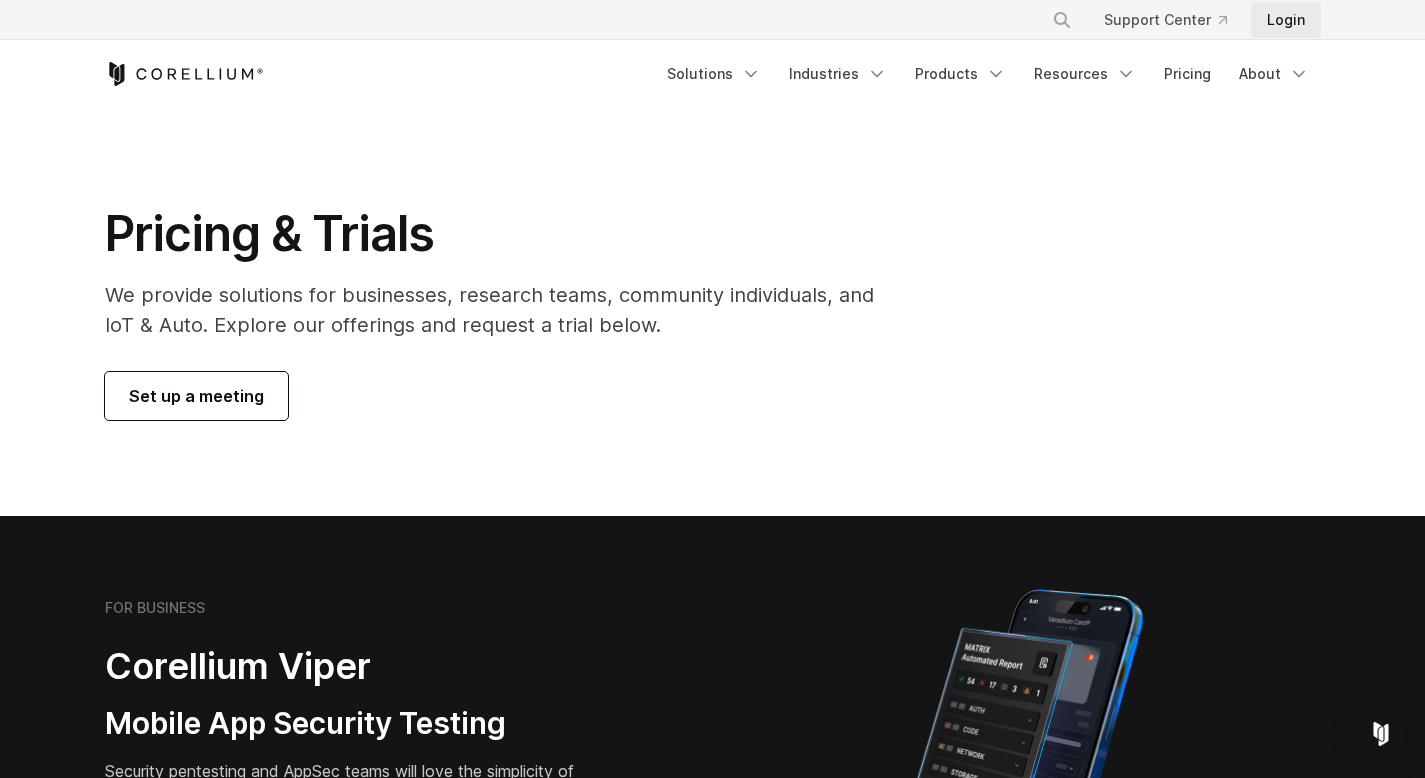click on "Login" at bounding box center [1286, 20] 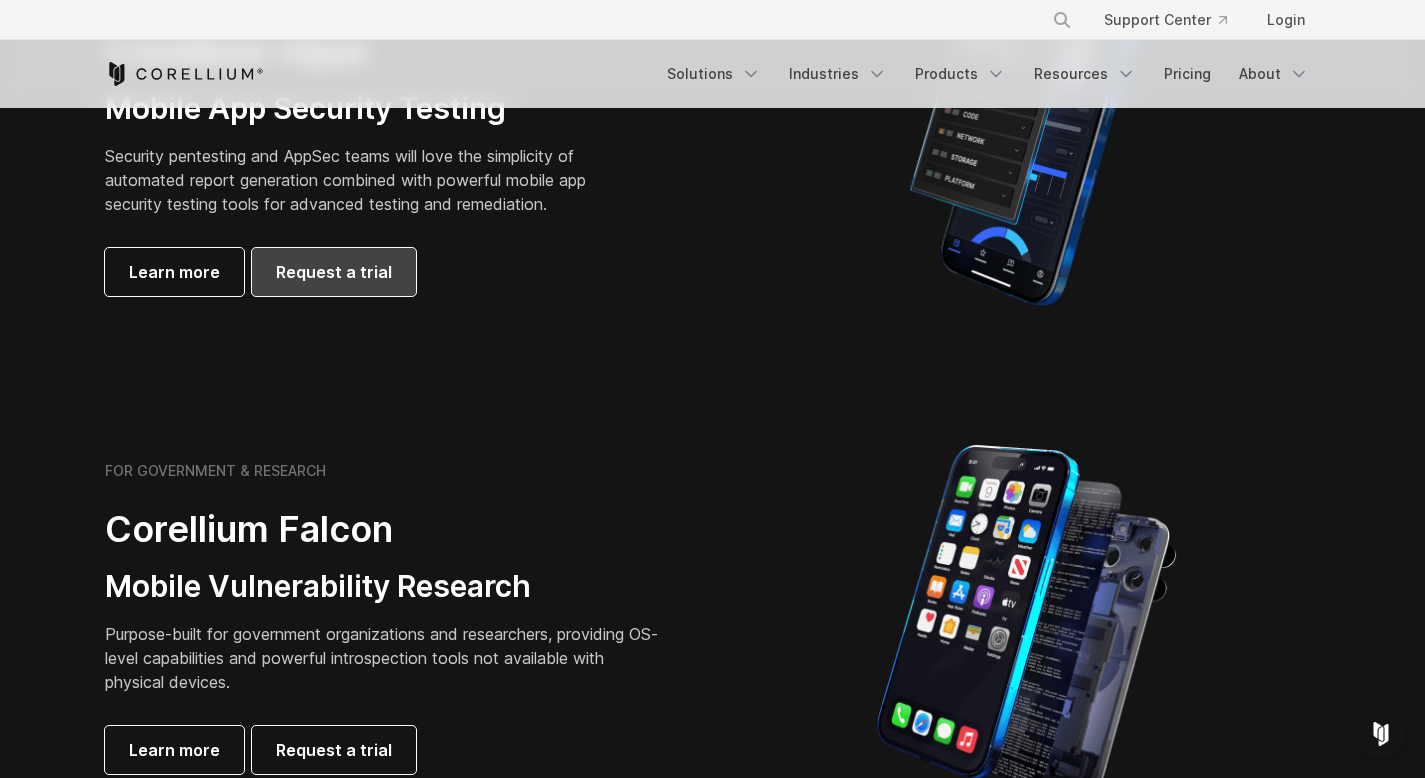 scroll, scrollTop: 769, scrollLeft: 0, axis: vertical 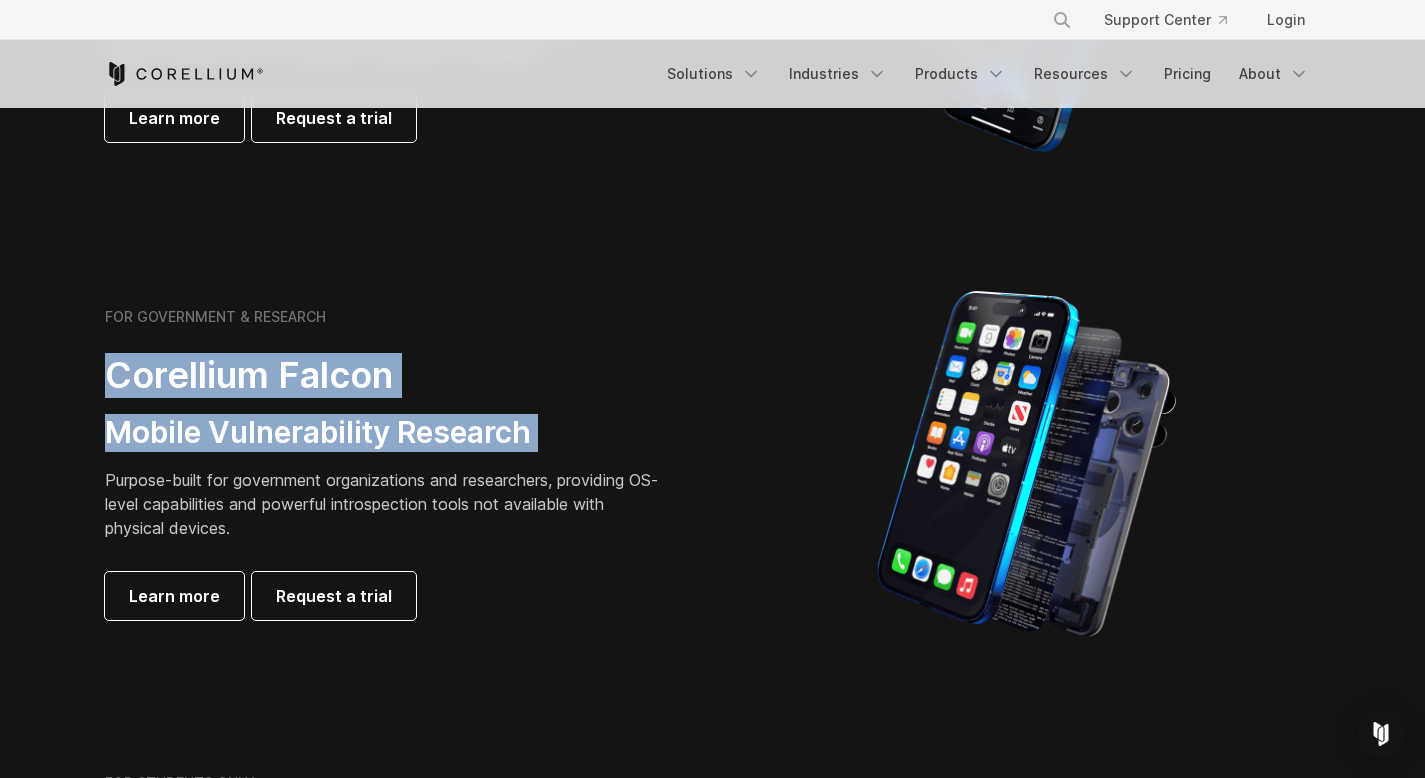 drag, startPoint x: 113, startPoint y: 378, endPoint x: 522, endPoint y: 459, distance: 416.94363 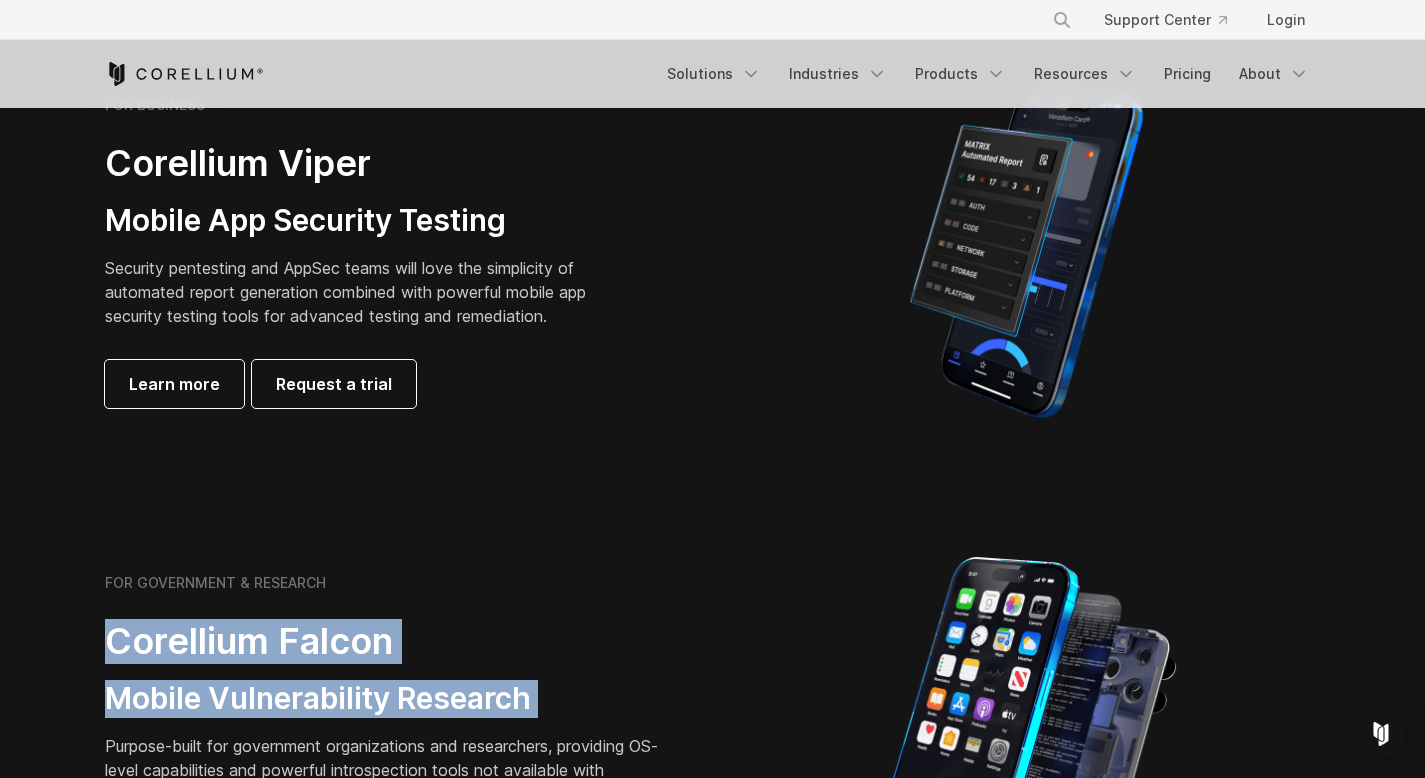 scroll, scrollTop: 497, scrollLeft: 0, axis: vertical 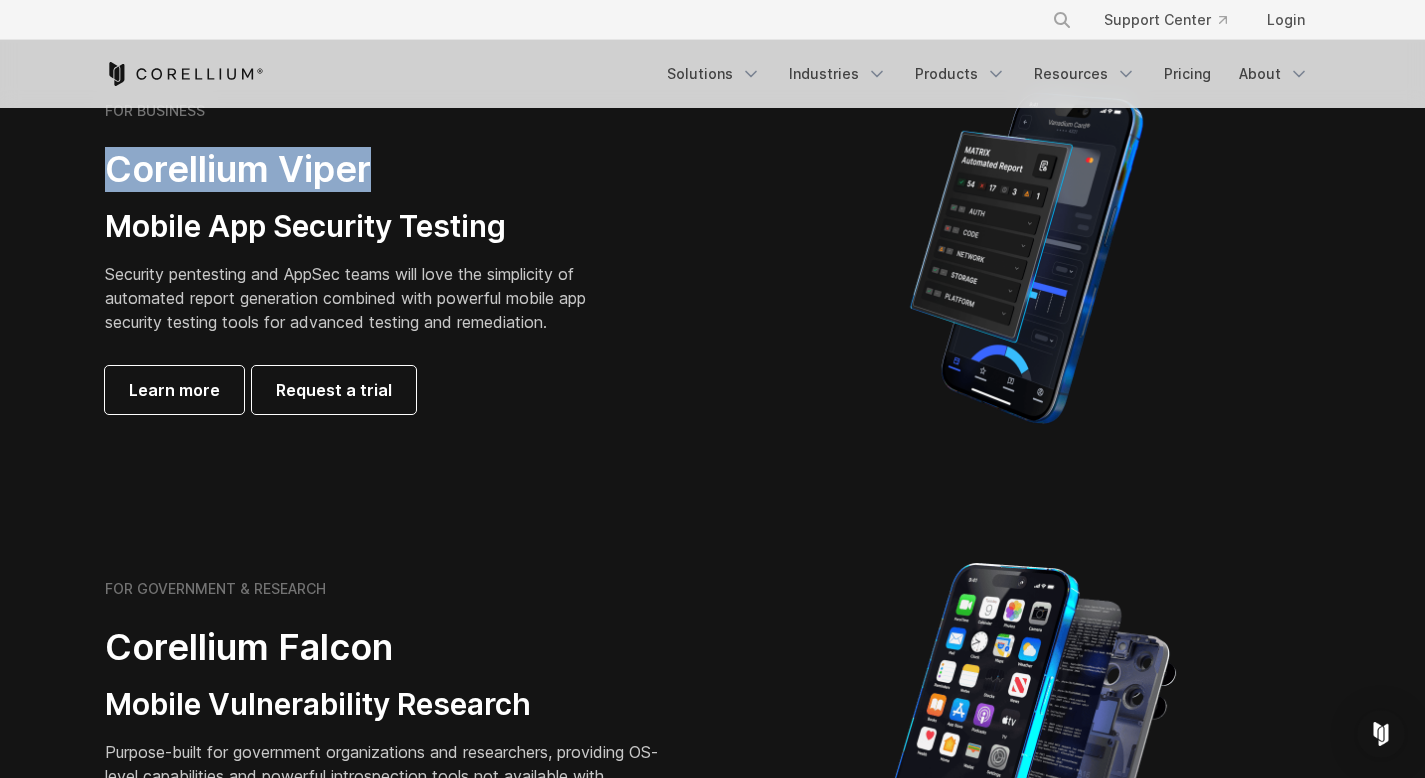 drag, startPoint x: 104, startPoint y: 162, endPoint x: 376, endPoint y: 165, distance: 272.01654 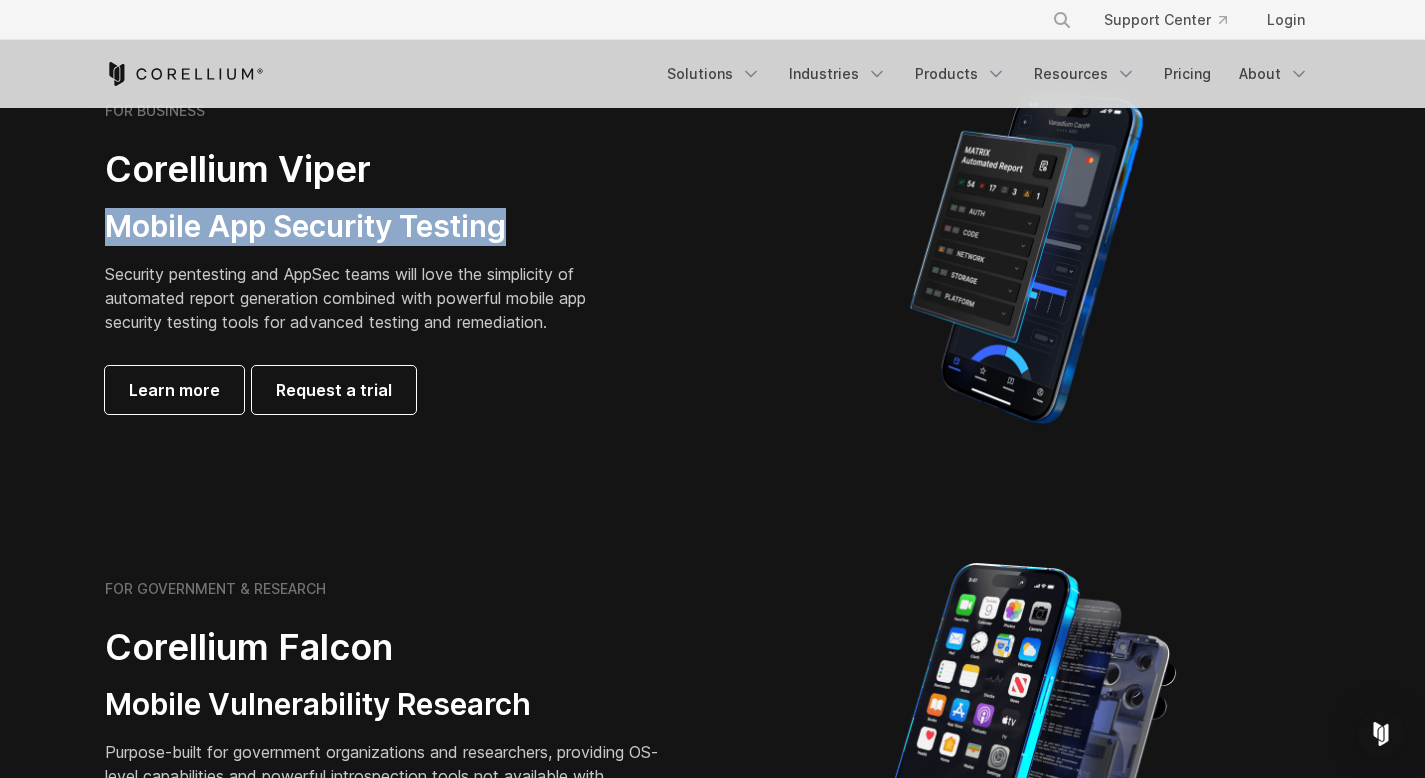 drag, startPoint x: 99, startPoint y: 229, endPoint x: 525, endPoint y: 232, distance: 426.01056 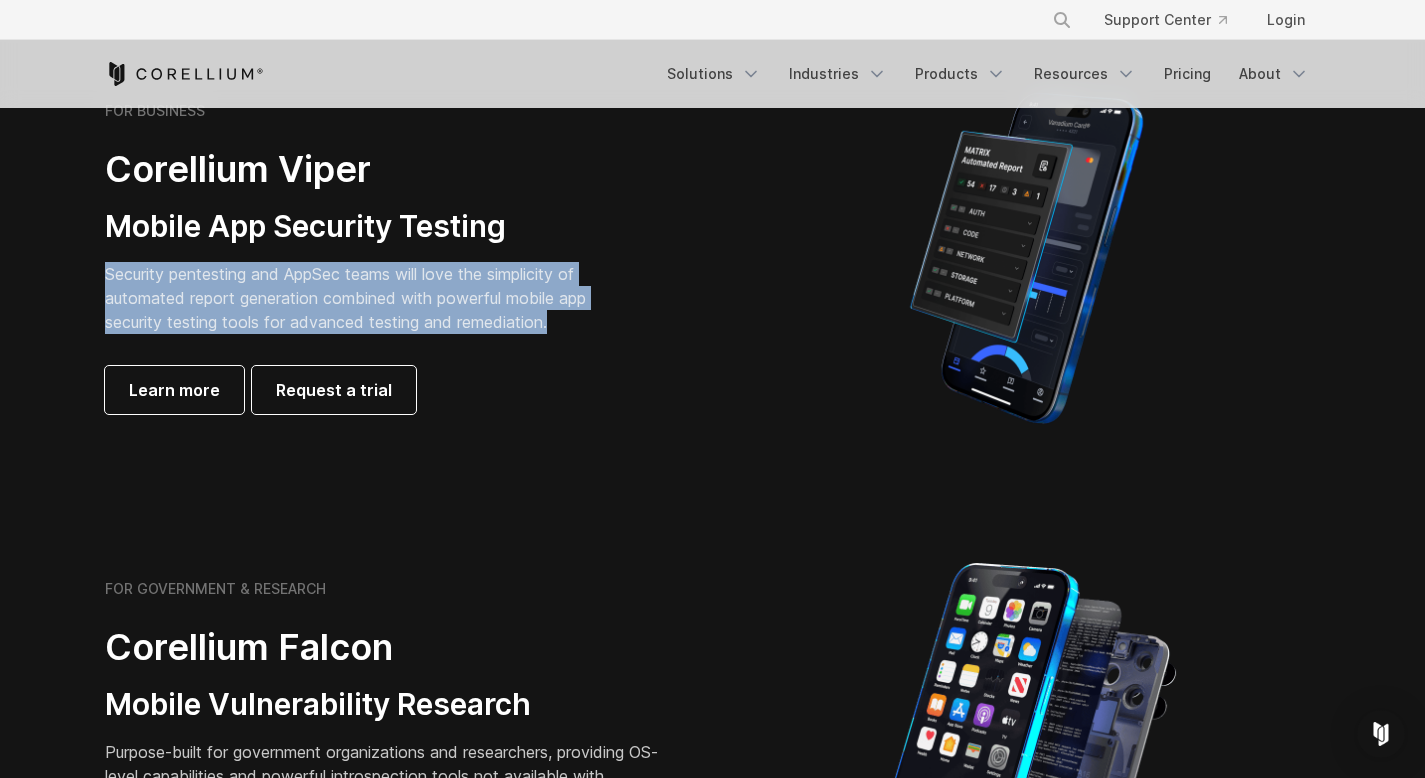 drag, startPoint x: 95, startPoint y: 270, endPoint x: 592, endPoint y: 311, distance: 498.6883 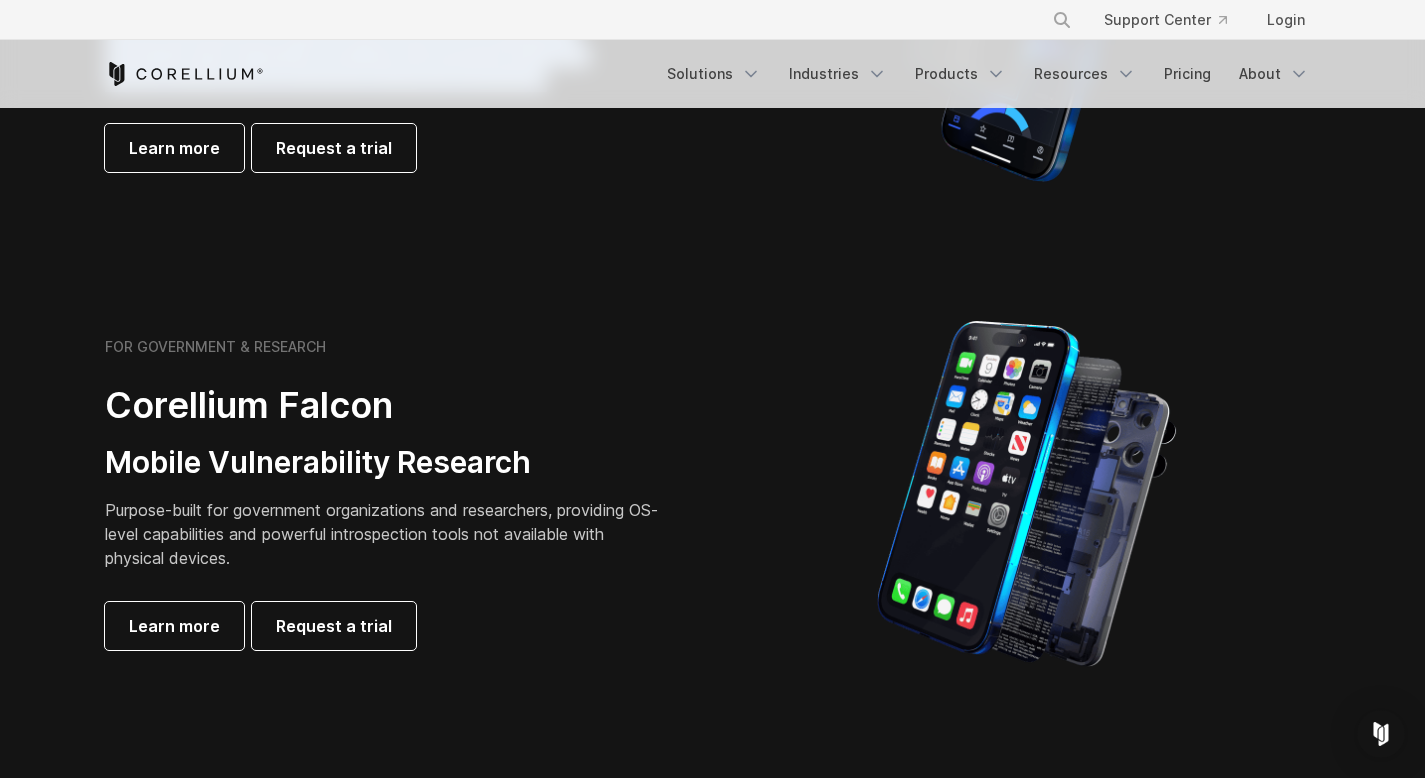 scroll, scrollTop: 761, scrollLeft: 0, axis: vertical 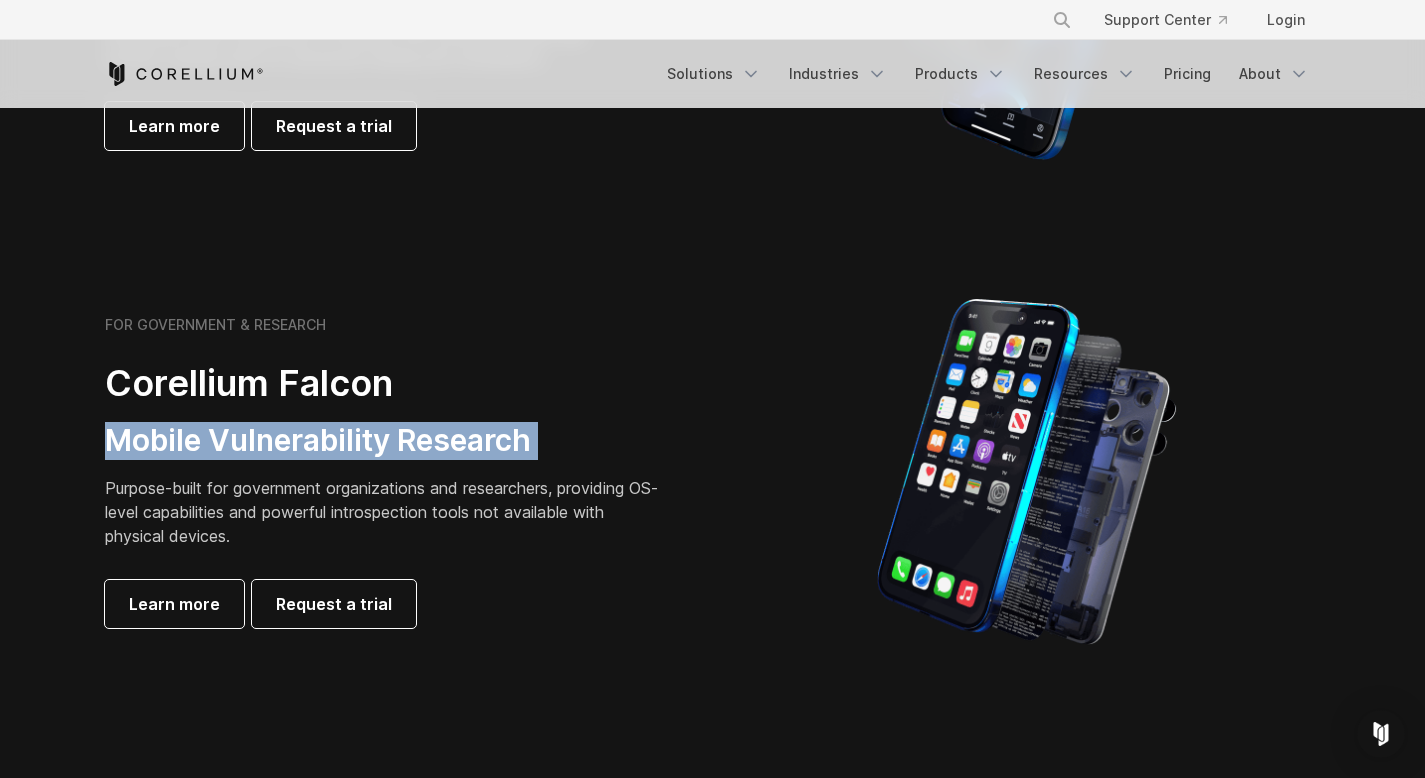 drag, startPoint x: 106, startPoint y: 452, endPoint x: 552, endPoint y: 397, distance: 449.37845 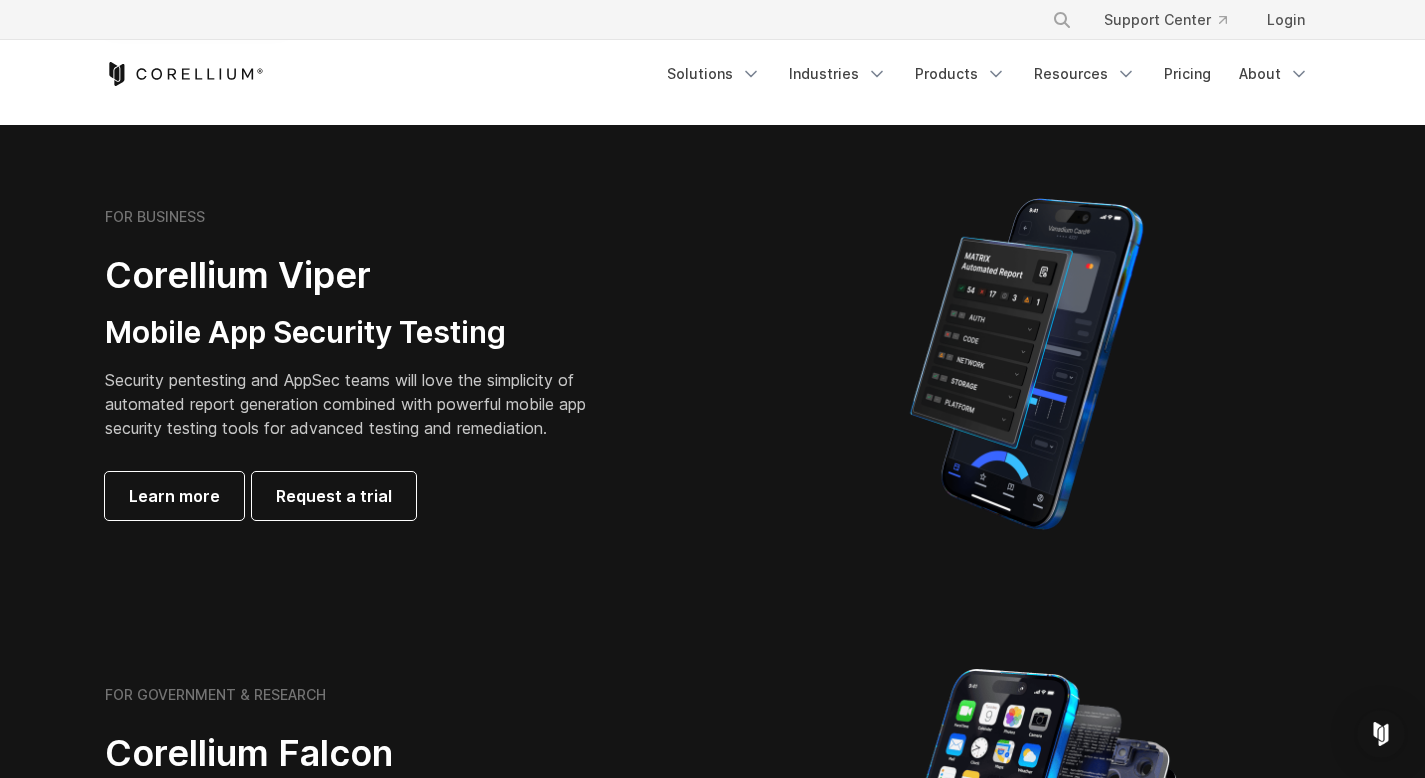 scroll, scrollTop: 410, scrollLeft: 0, axis: vertical 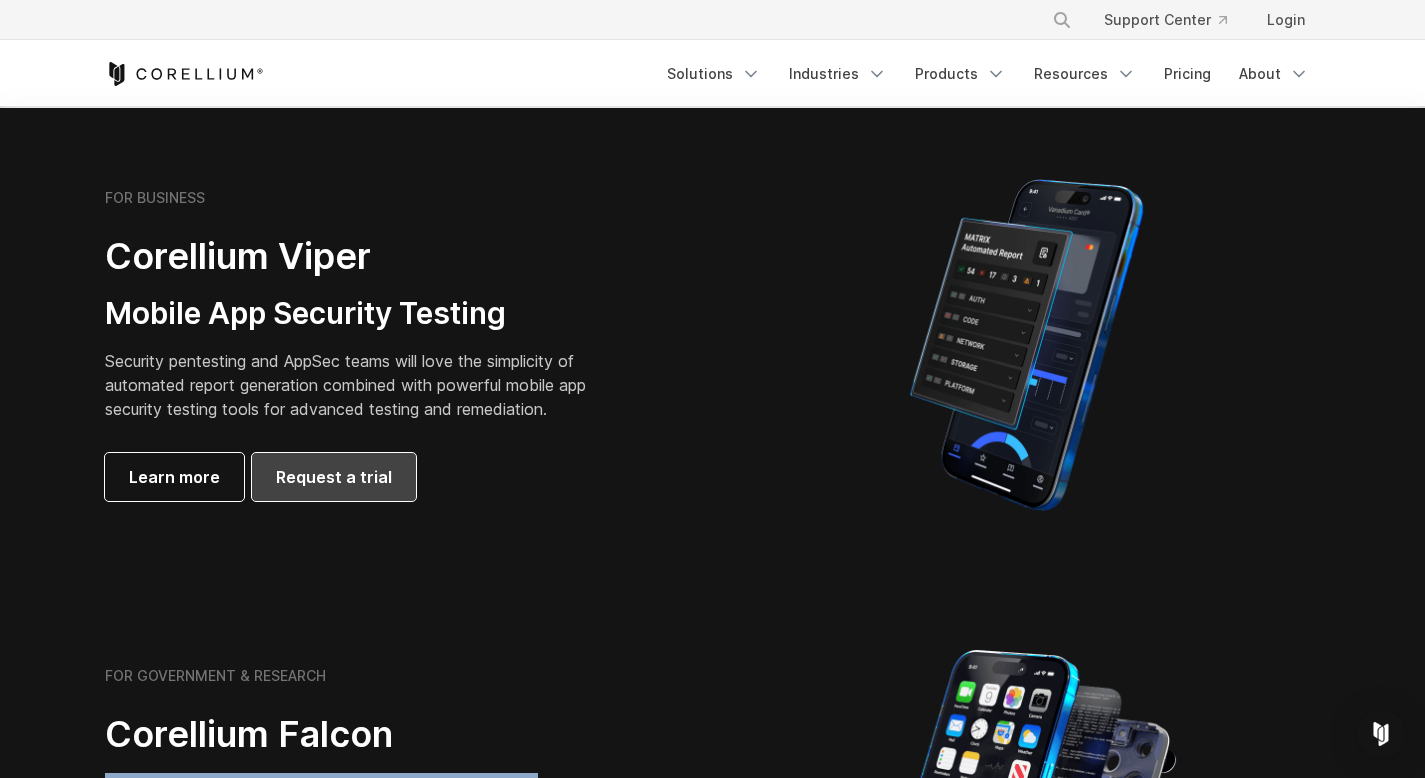 click on "Request a trial" at bounding box center [334, 477] 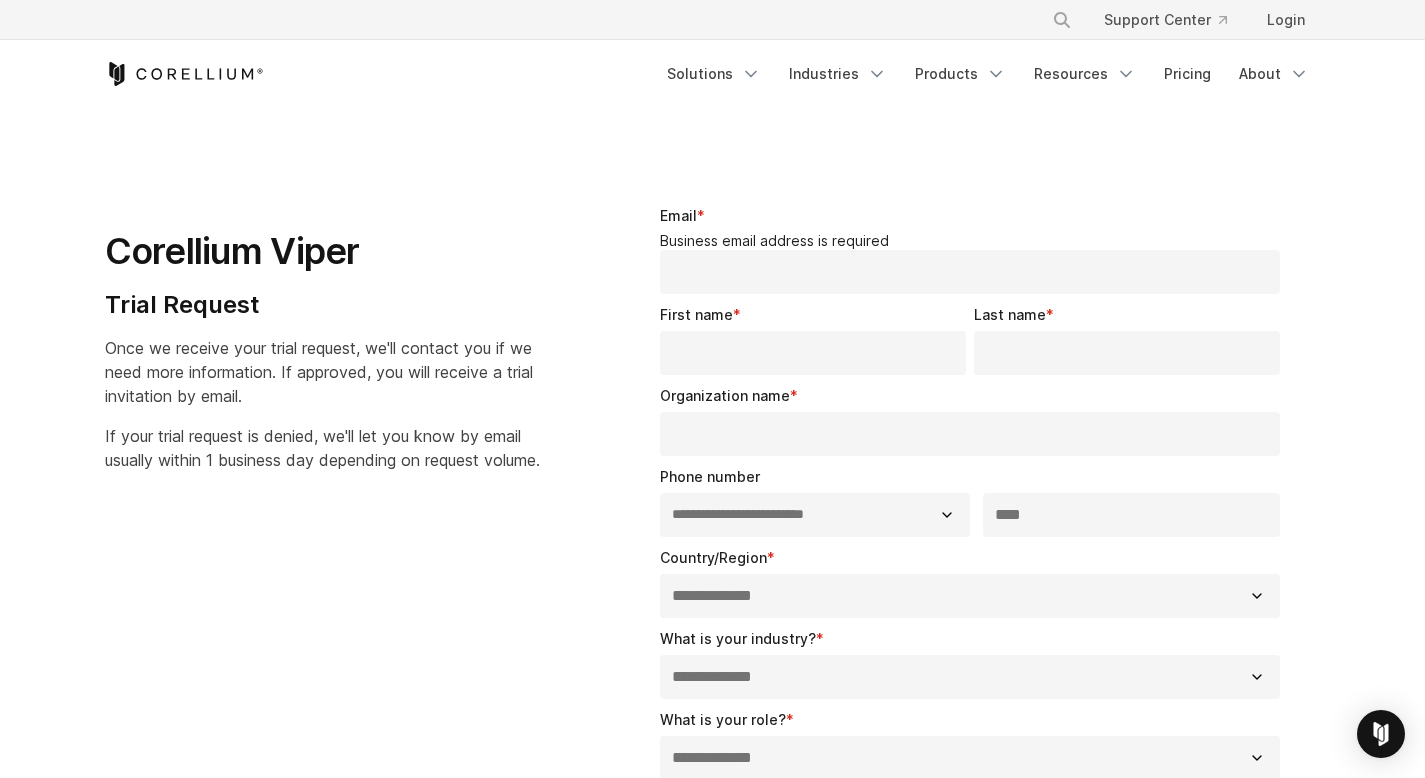 select on "**" 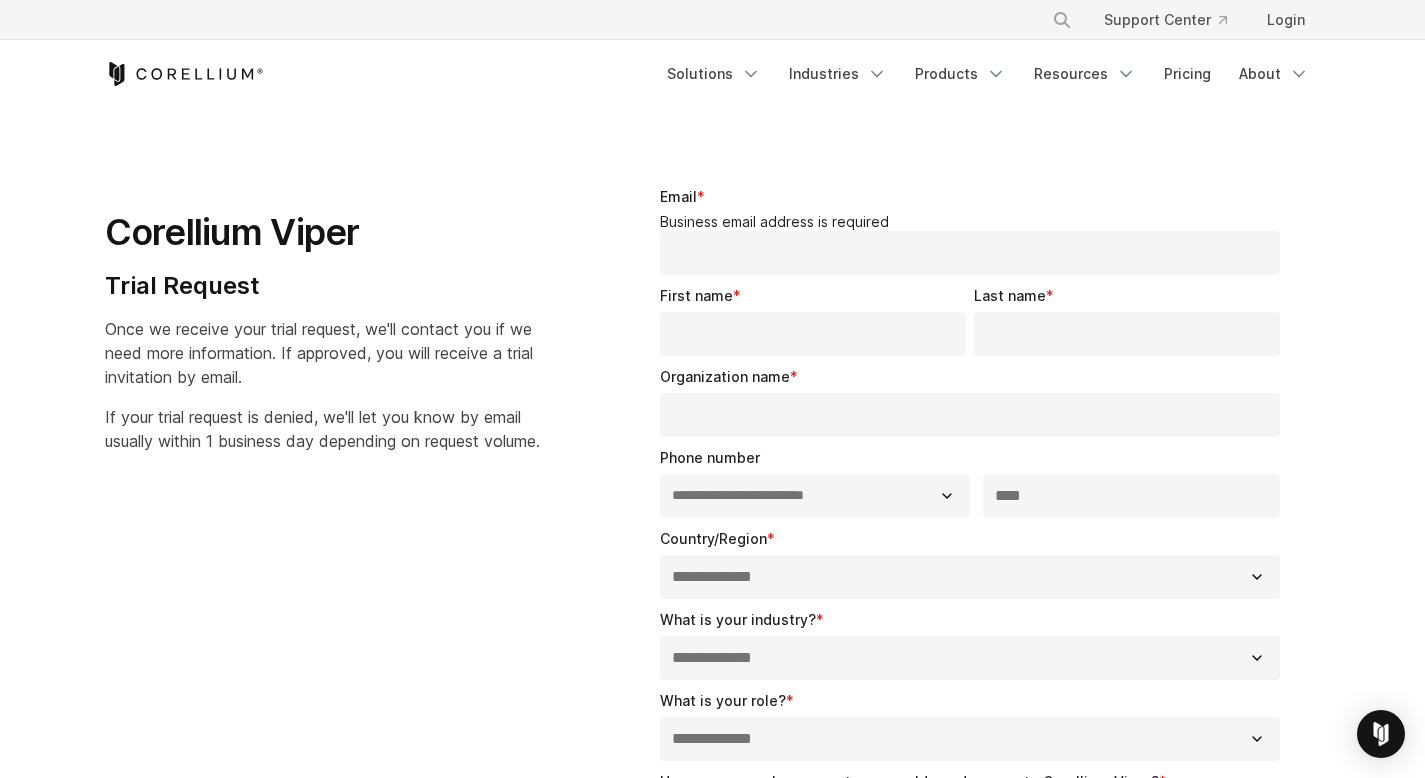 scroll, scrollTop: 0, scrollLeft: 0, axis: both 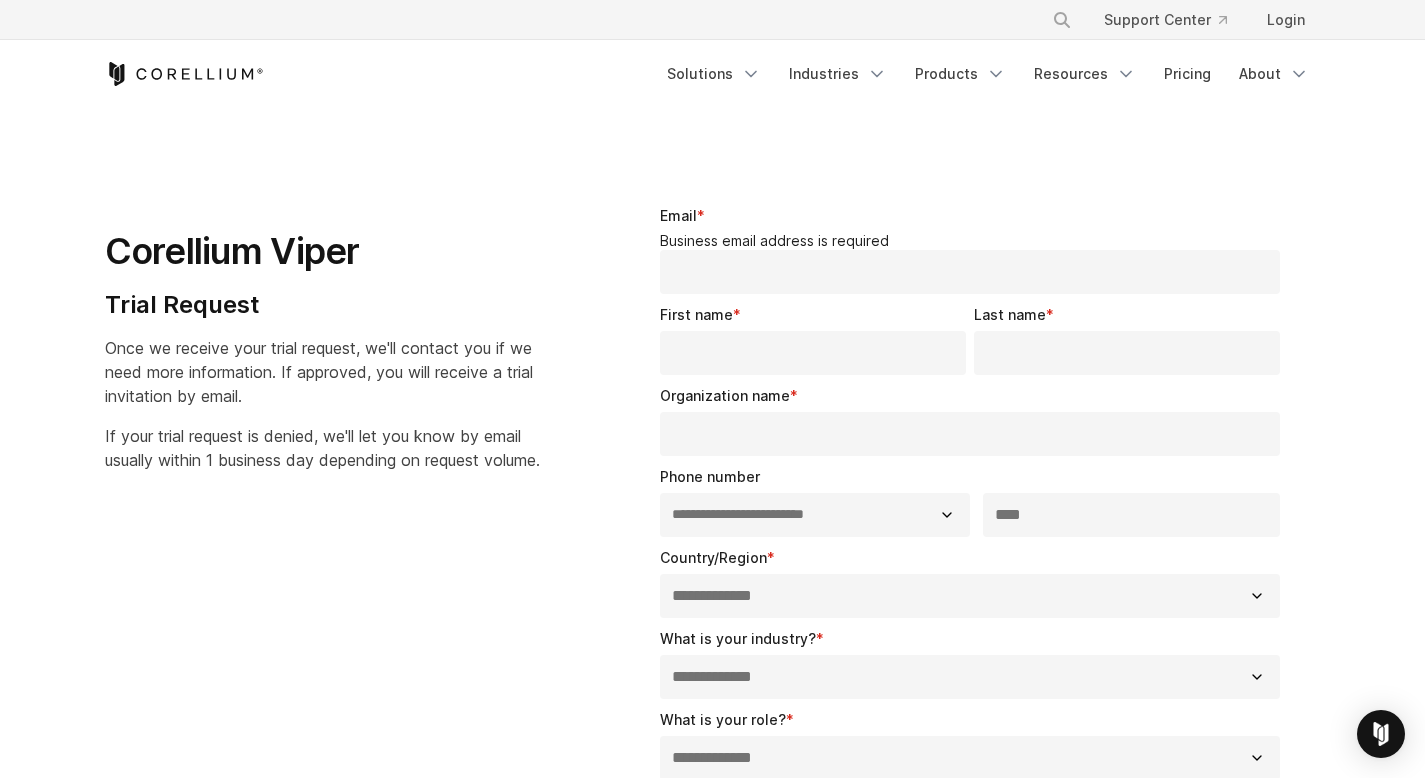 click on "Email *" at bounding box center [970, 272] 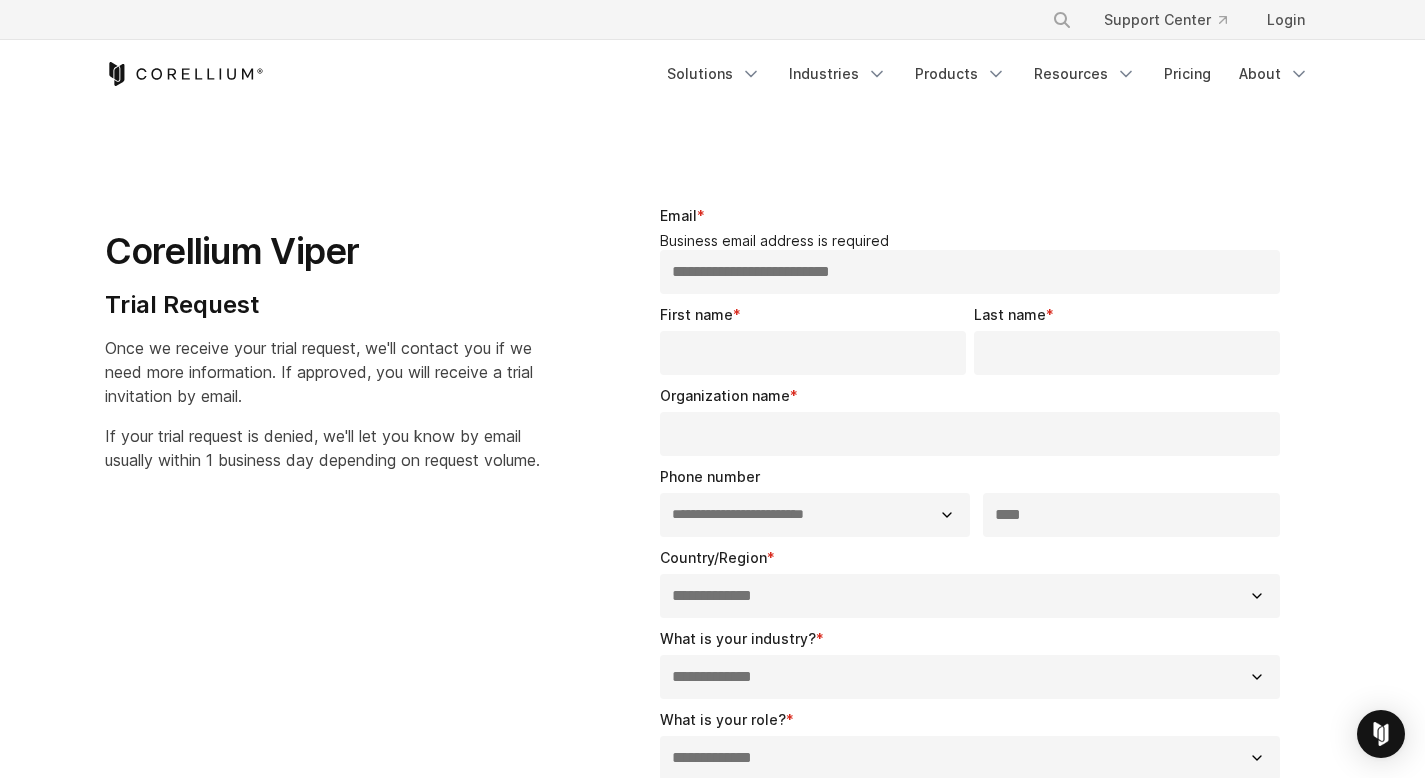 click on "First name *" at bounding box center (813, 353) 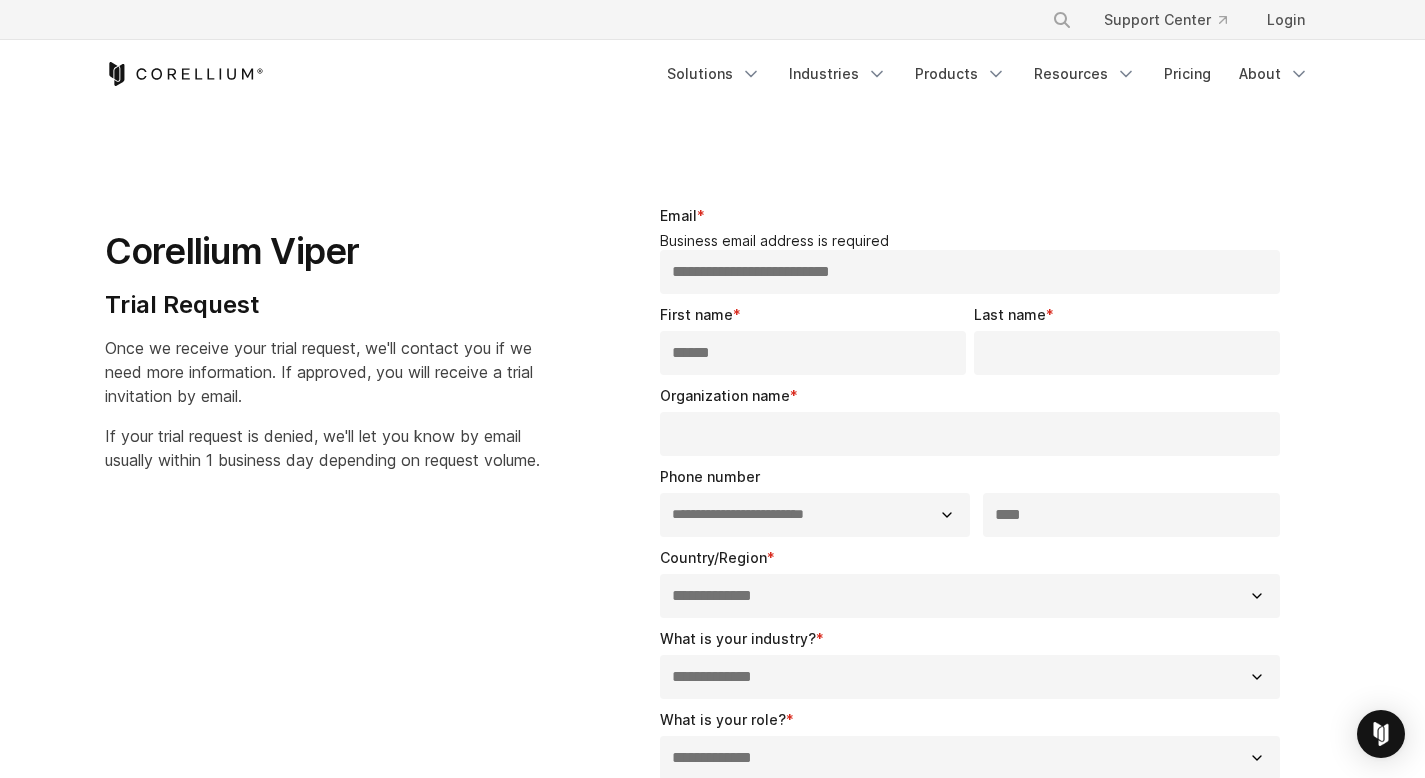 click on "Last name *" at bounding box center (1127, 353) 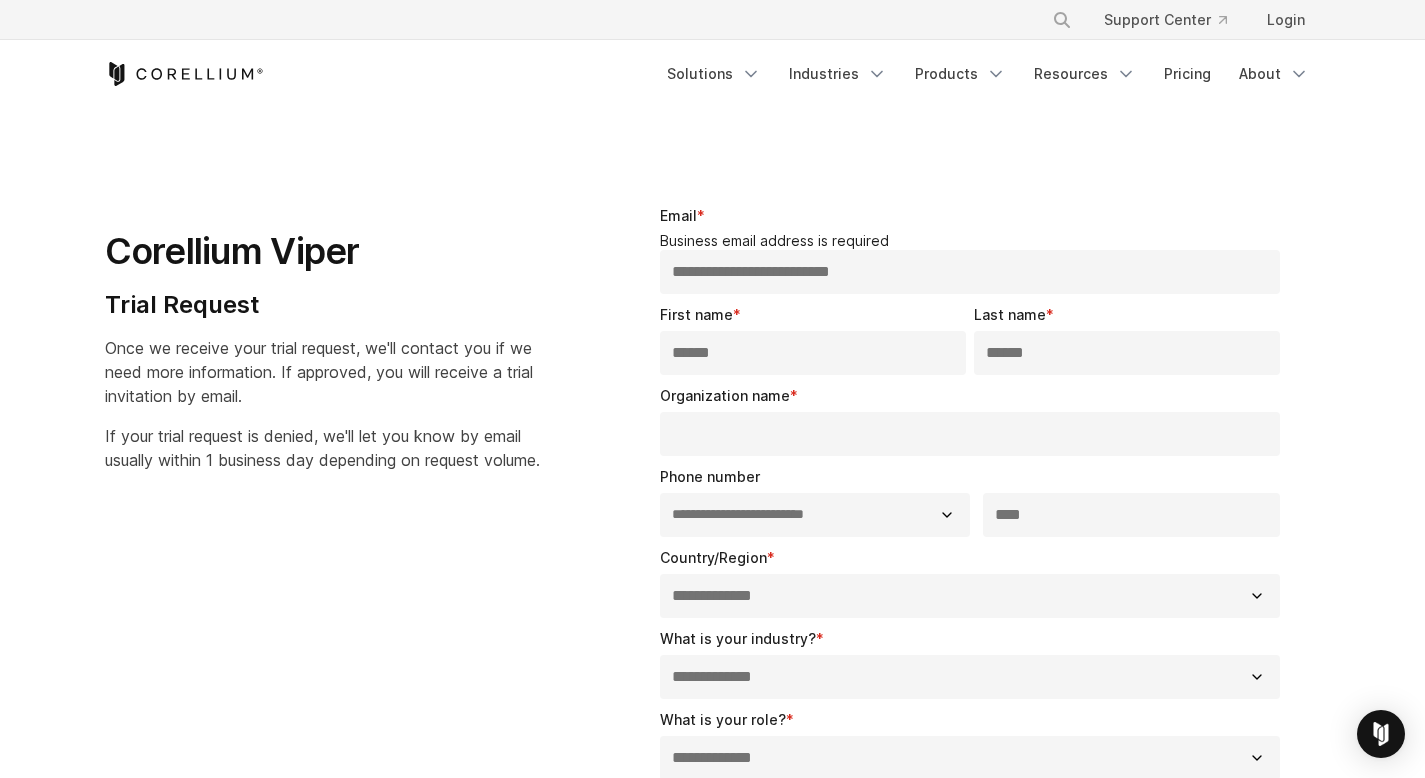 click on "Organization name *" at bounding box center [970, 434] 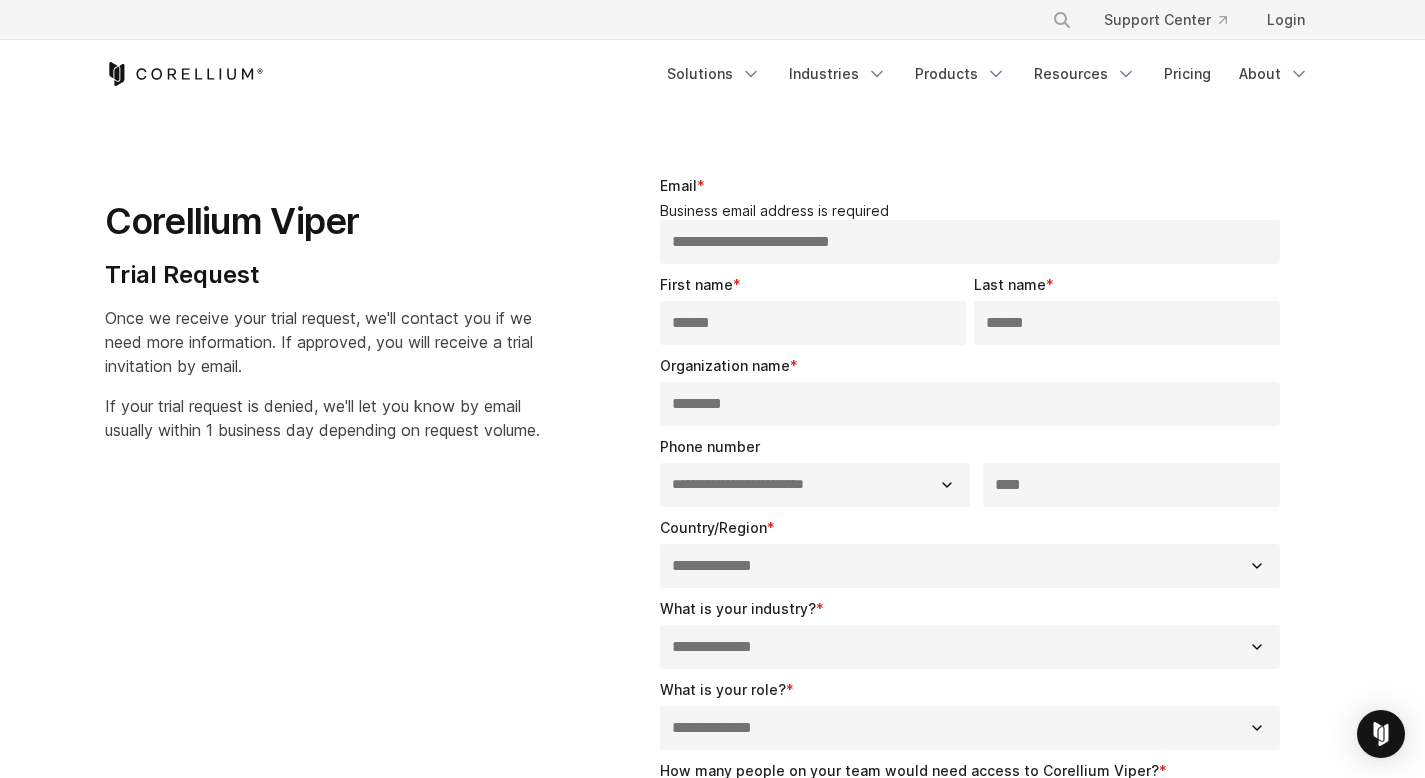 scroll, scrollTop: 32, scrollLeft: 0, axis: vertical 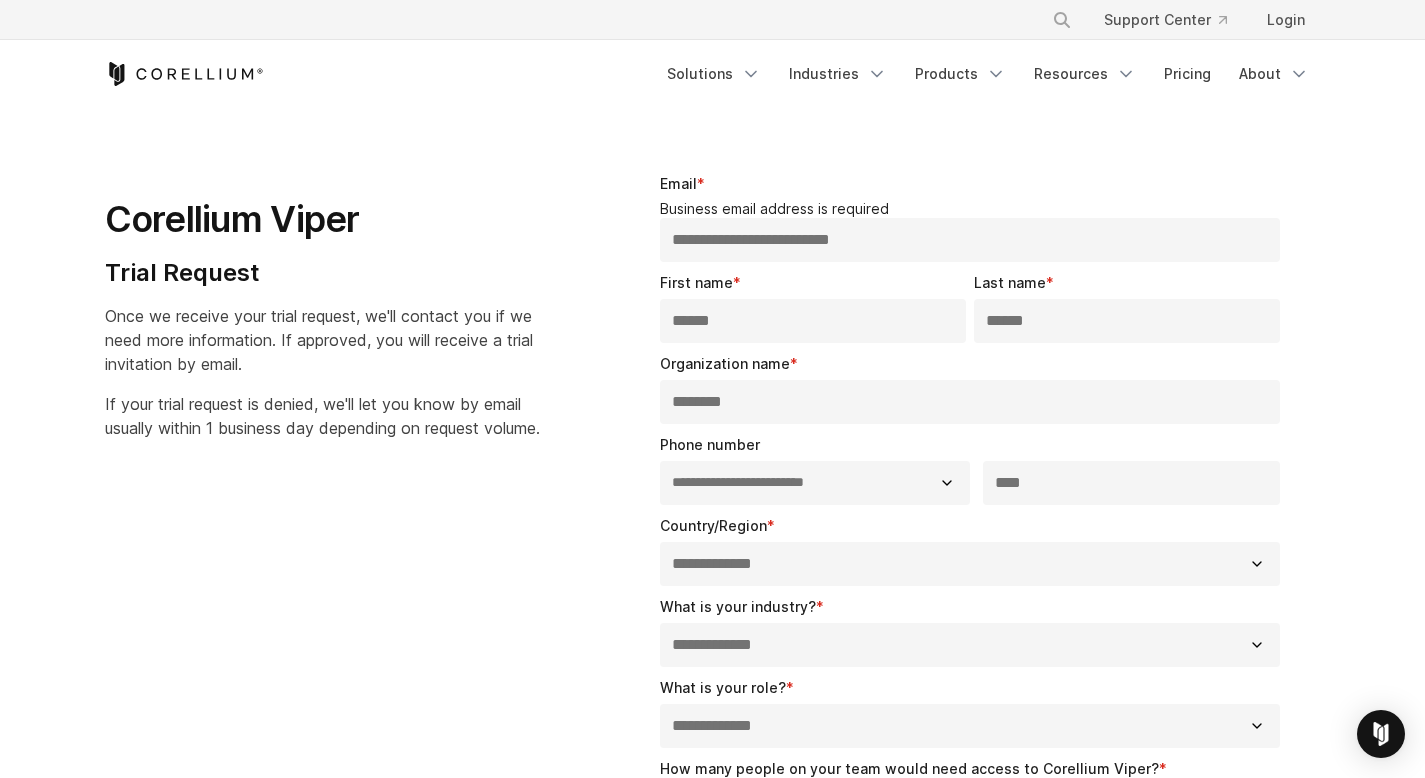 click on "**********" at bounding box center (815, 483) 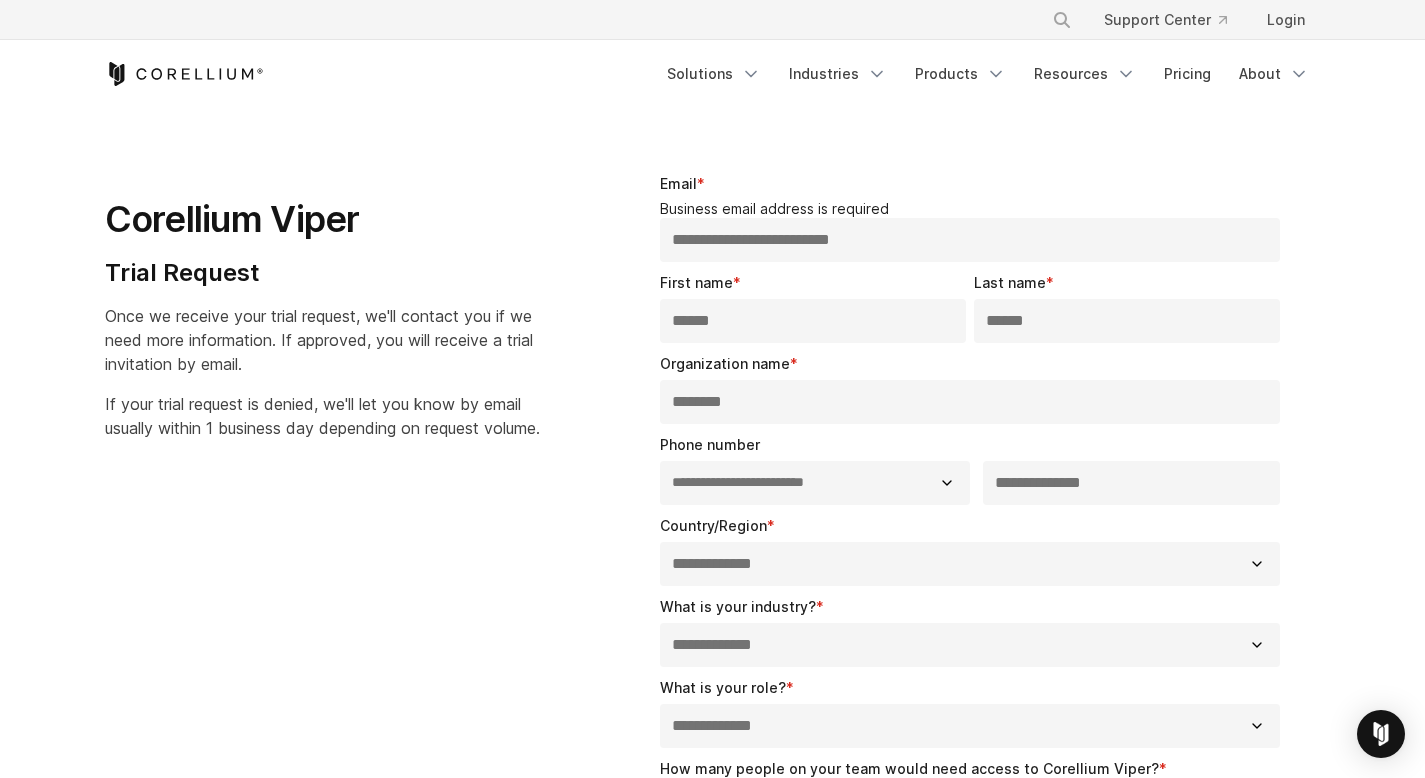 type on "**********" 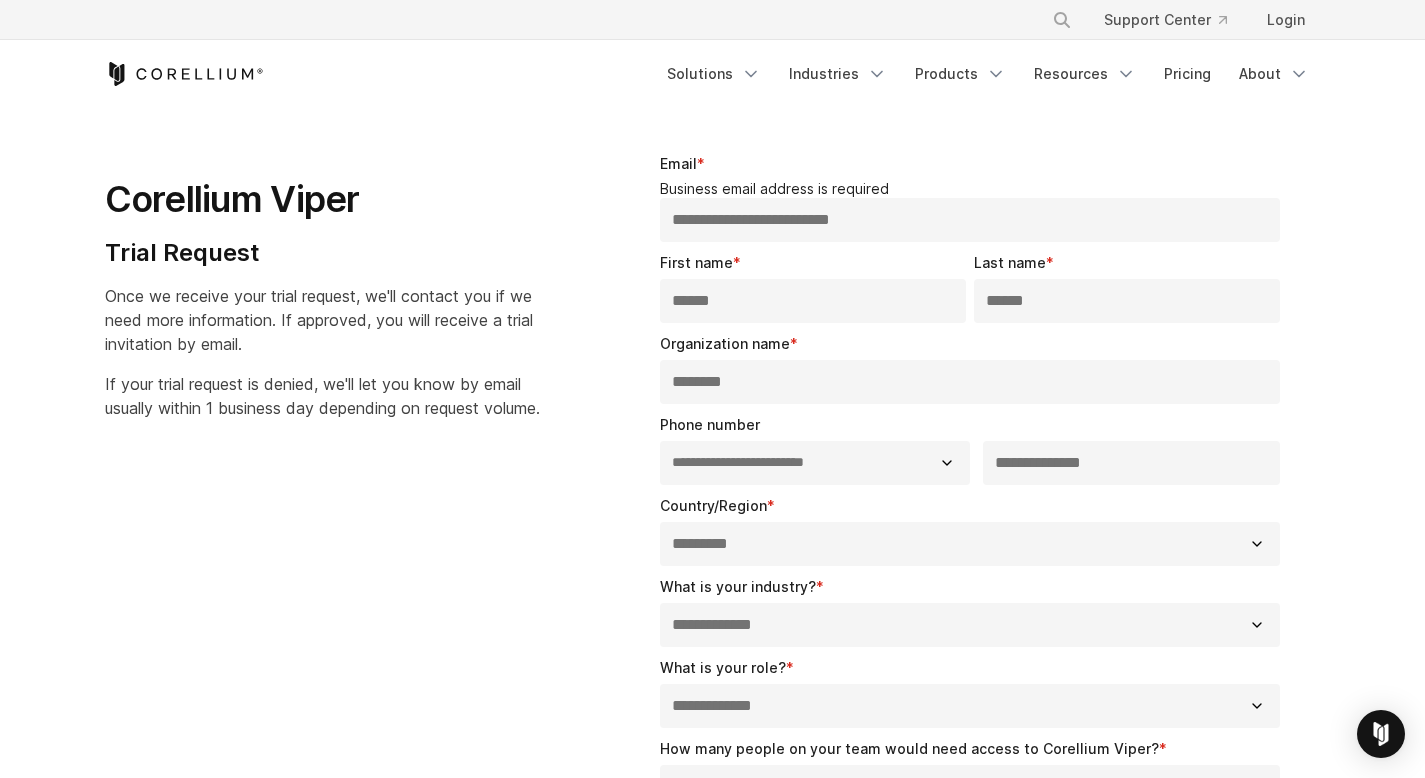 scroll, scrollTop: 54, scrollLeft: 0, axis: vertical 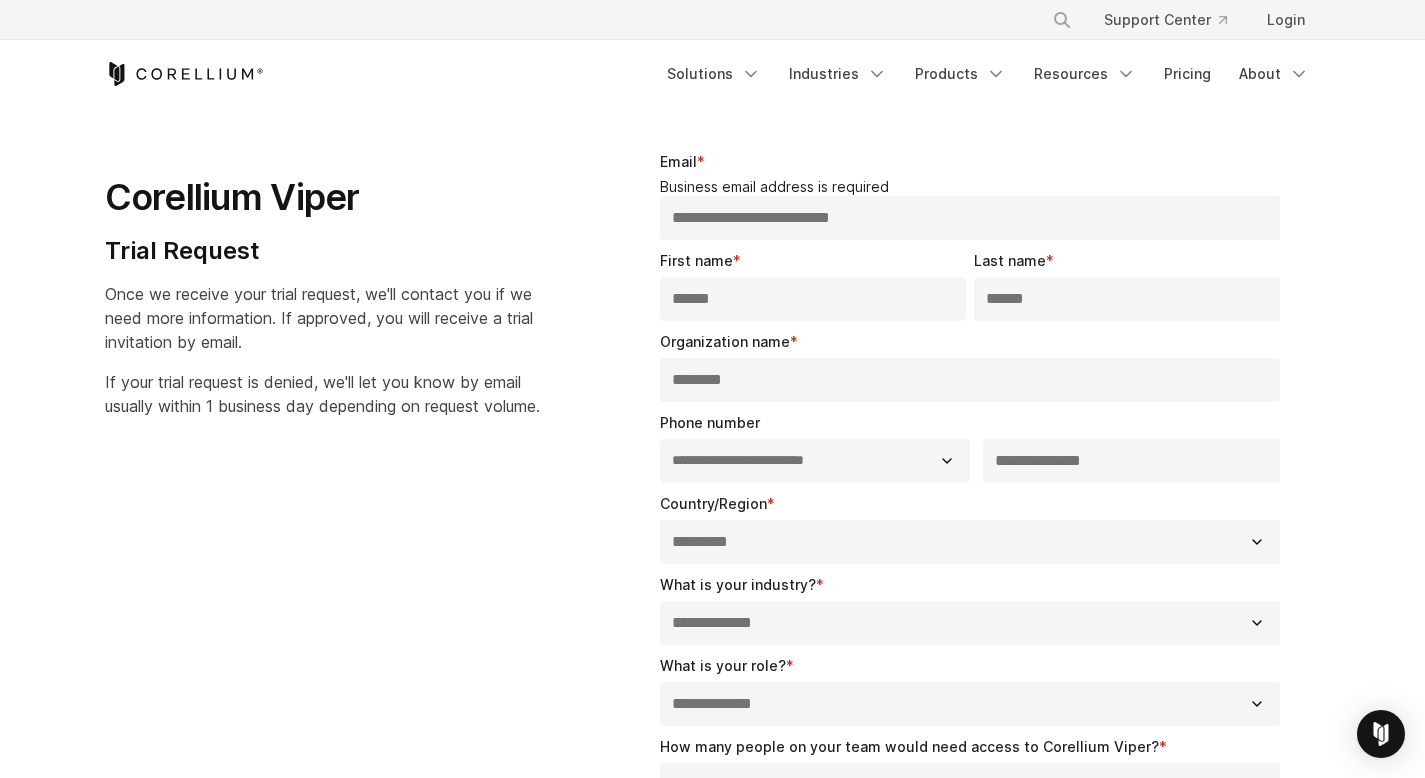 click on "**********" at bounding box center (970, 623) 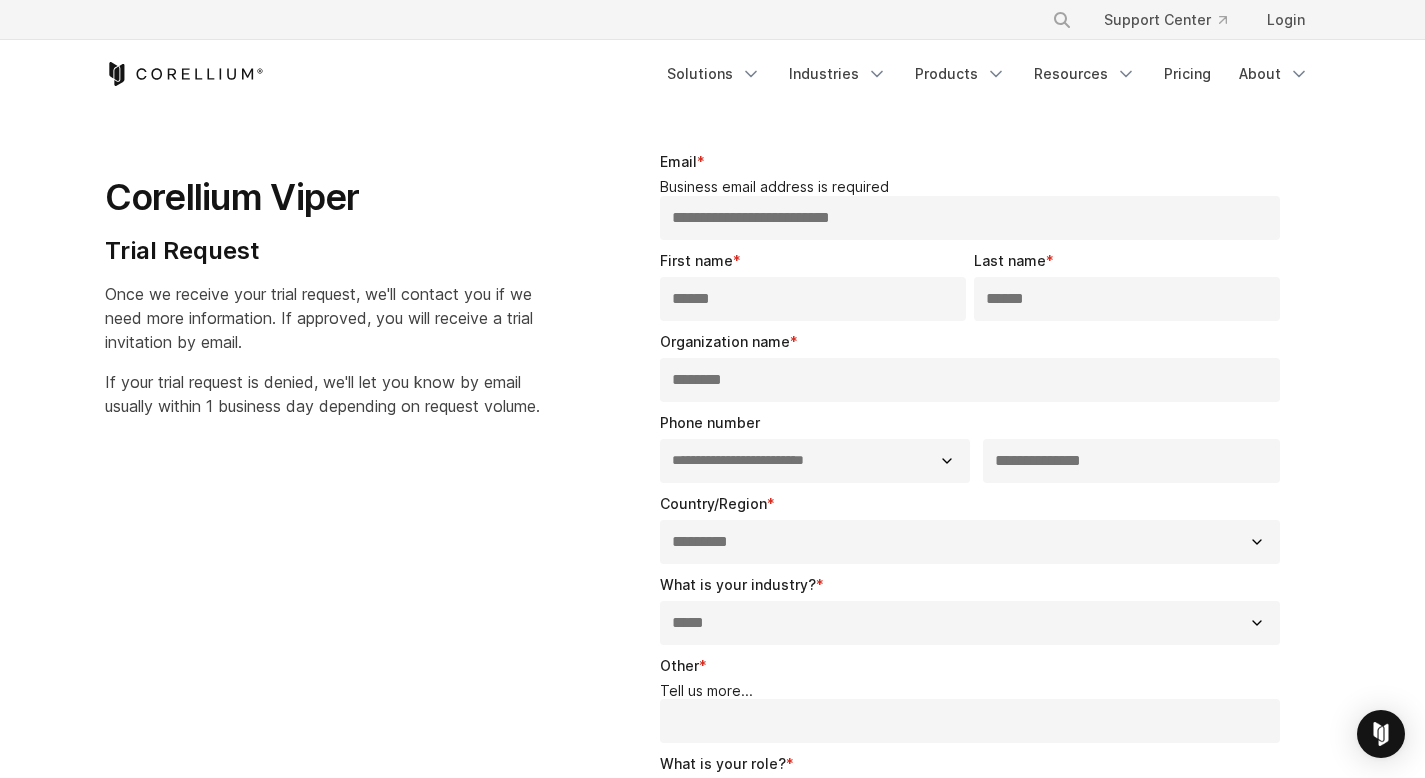 click on "**********" at bounding box center [712, 711] 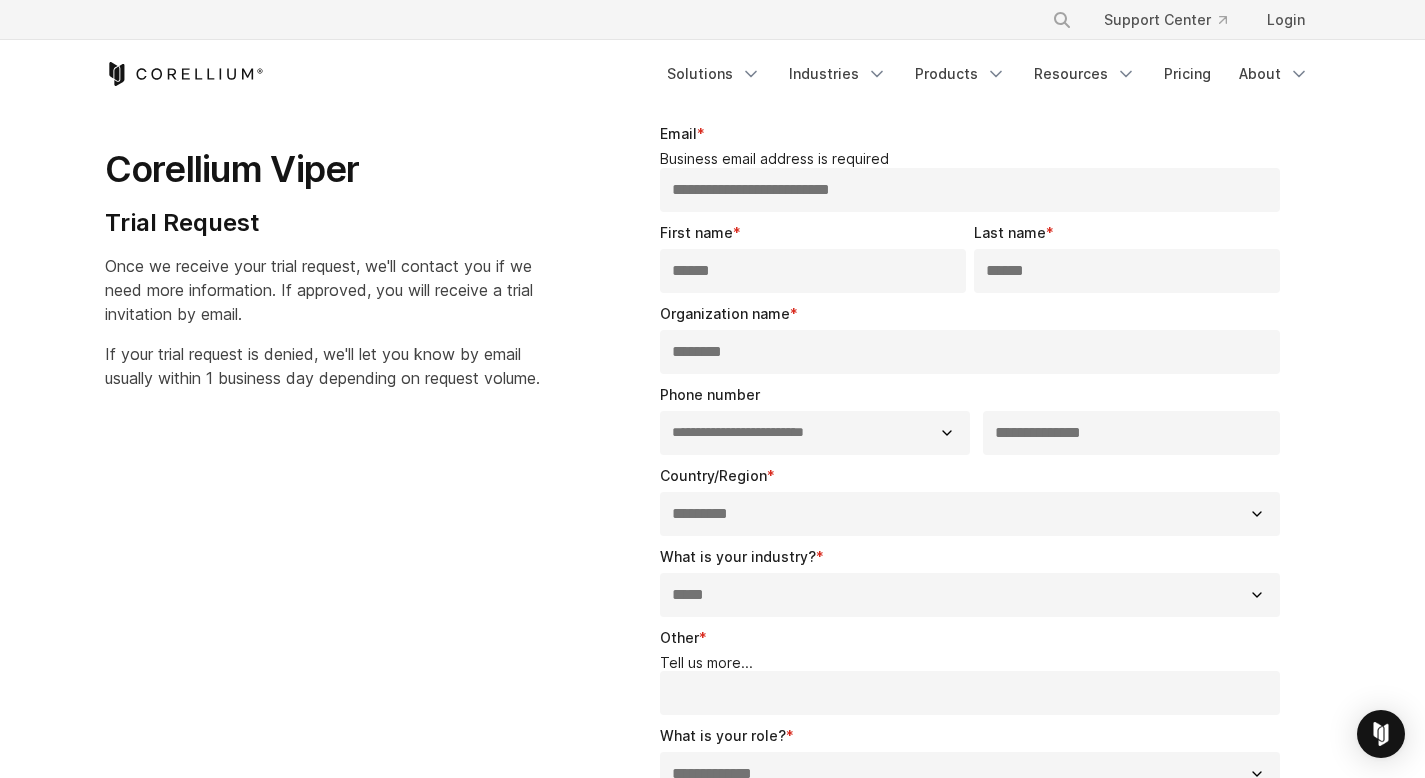 scroll, scrollTop: 78, scrollLeft: 0, axis: vertical 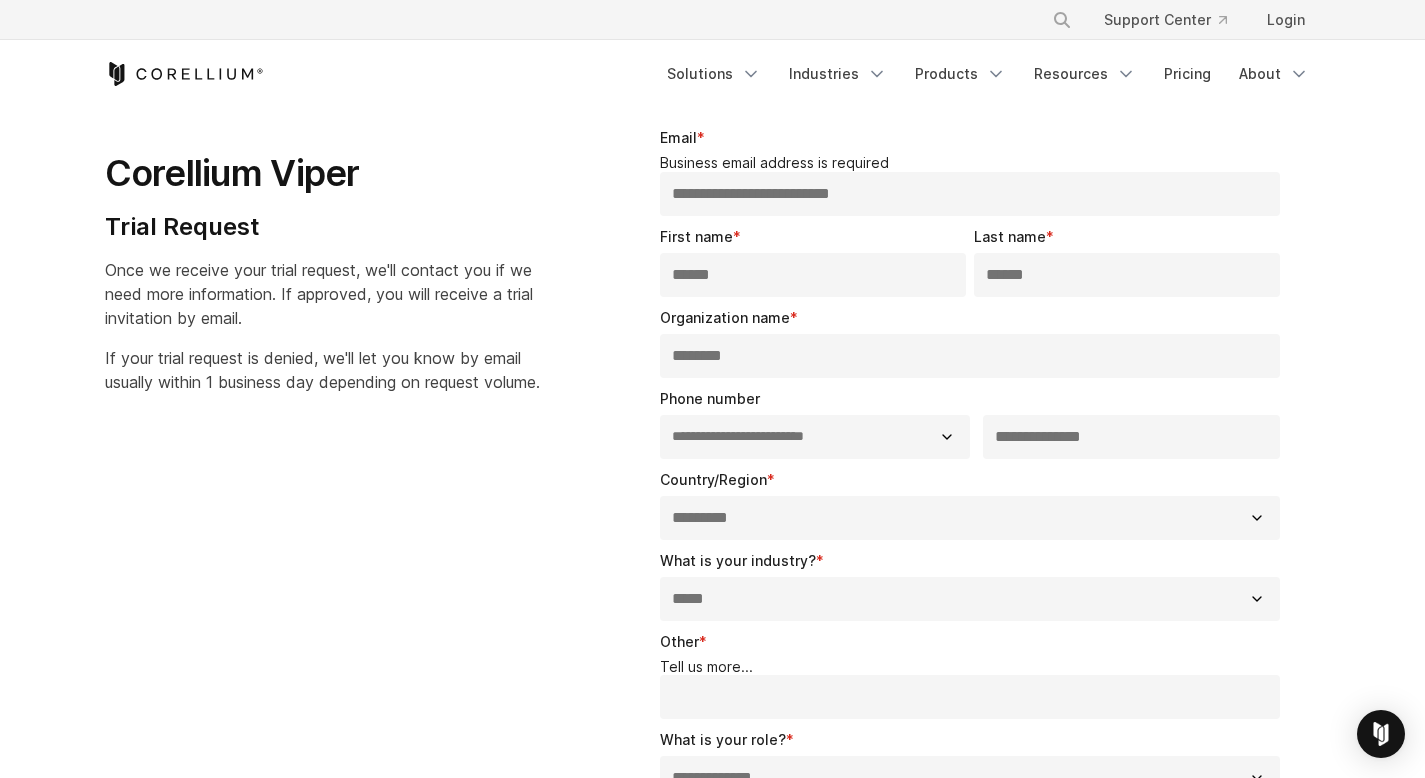 click on "**********" at bounding box center [970, 599] 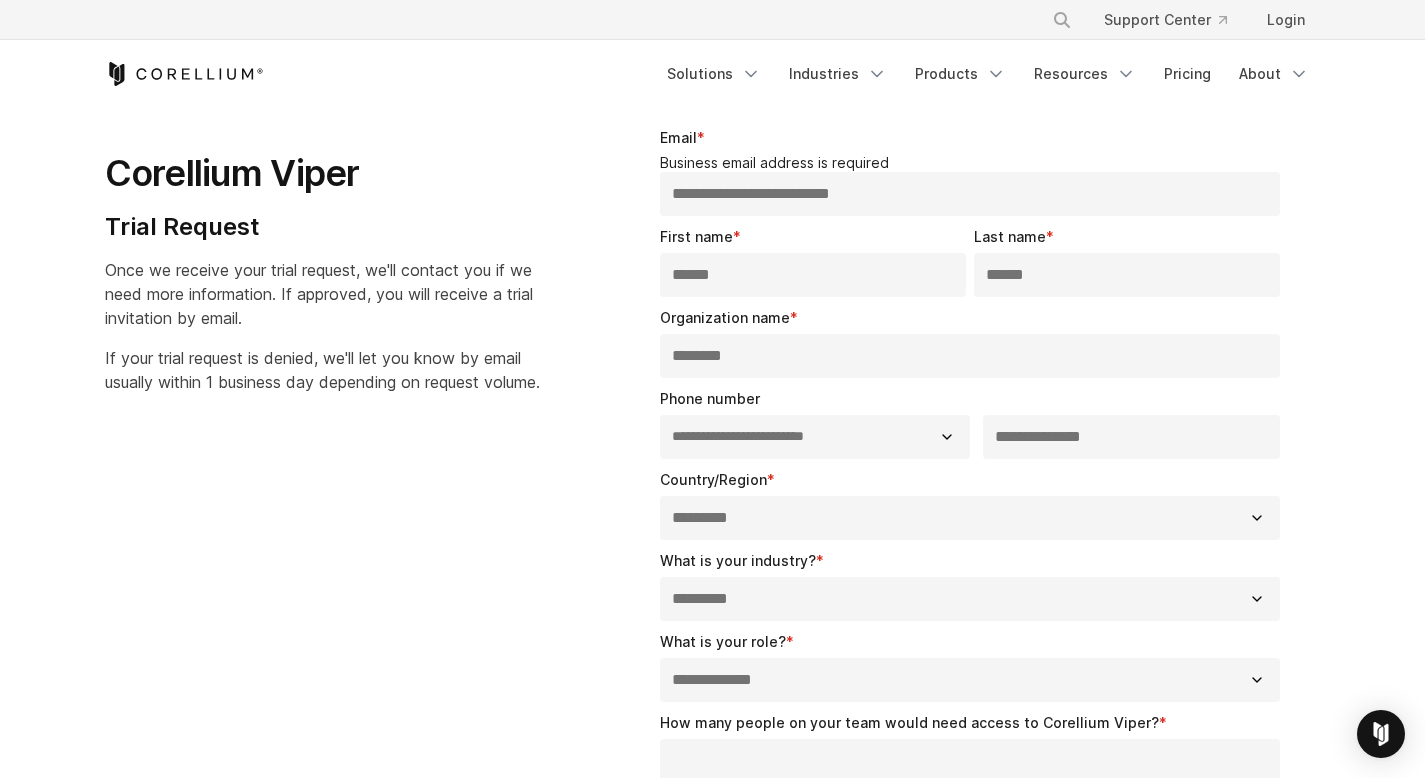 click on "**********" at bounding box center [712, 638] 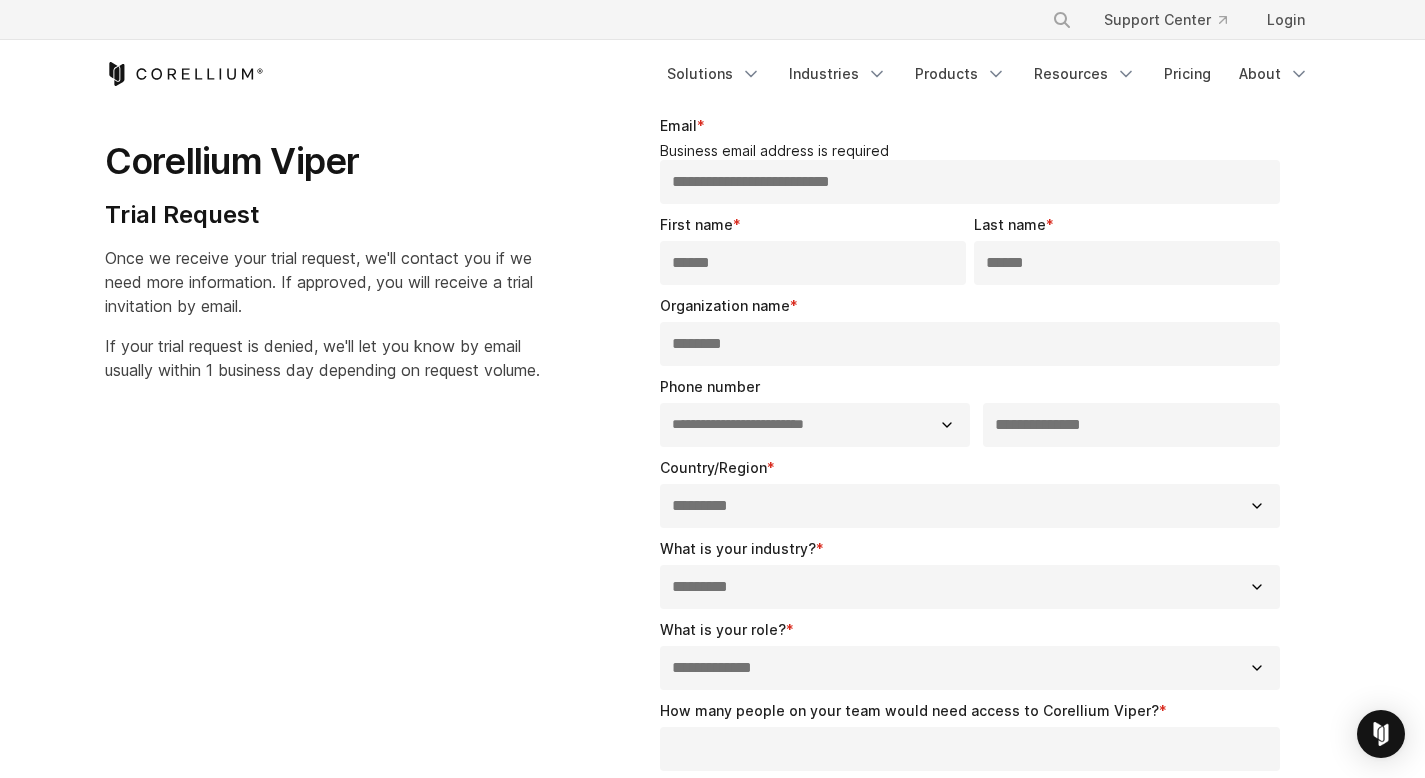 scroll, scrollTop: 115, scrollLeft: 0, axis: vertical 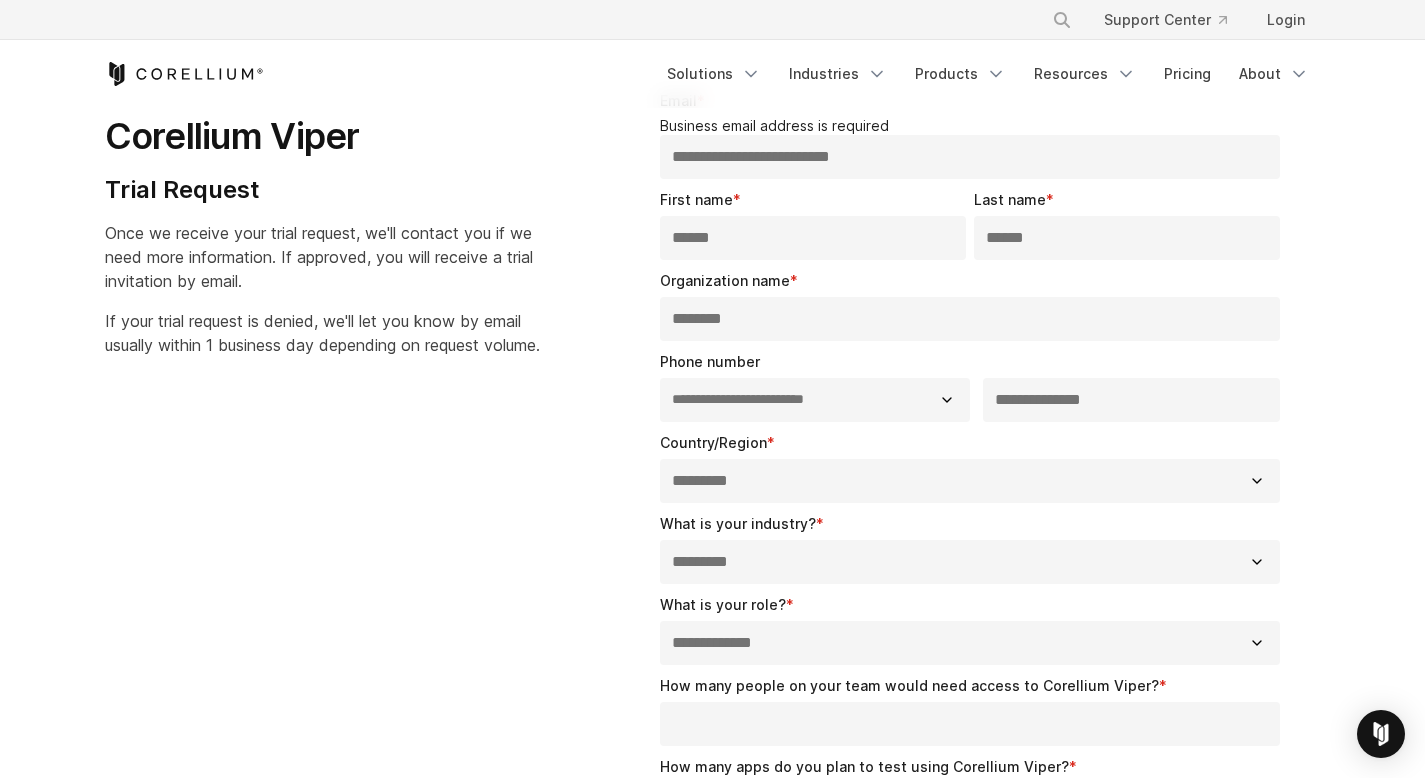 click on "**********" at bounding box center (970, 643) 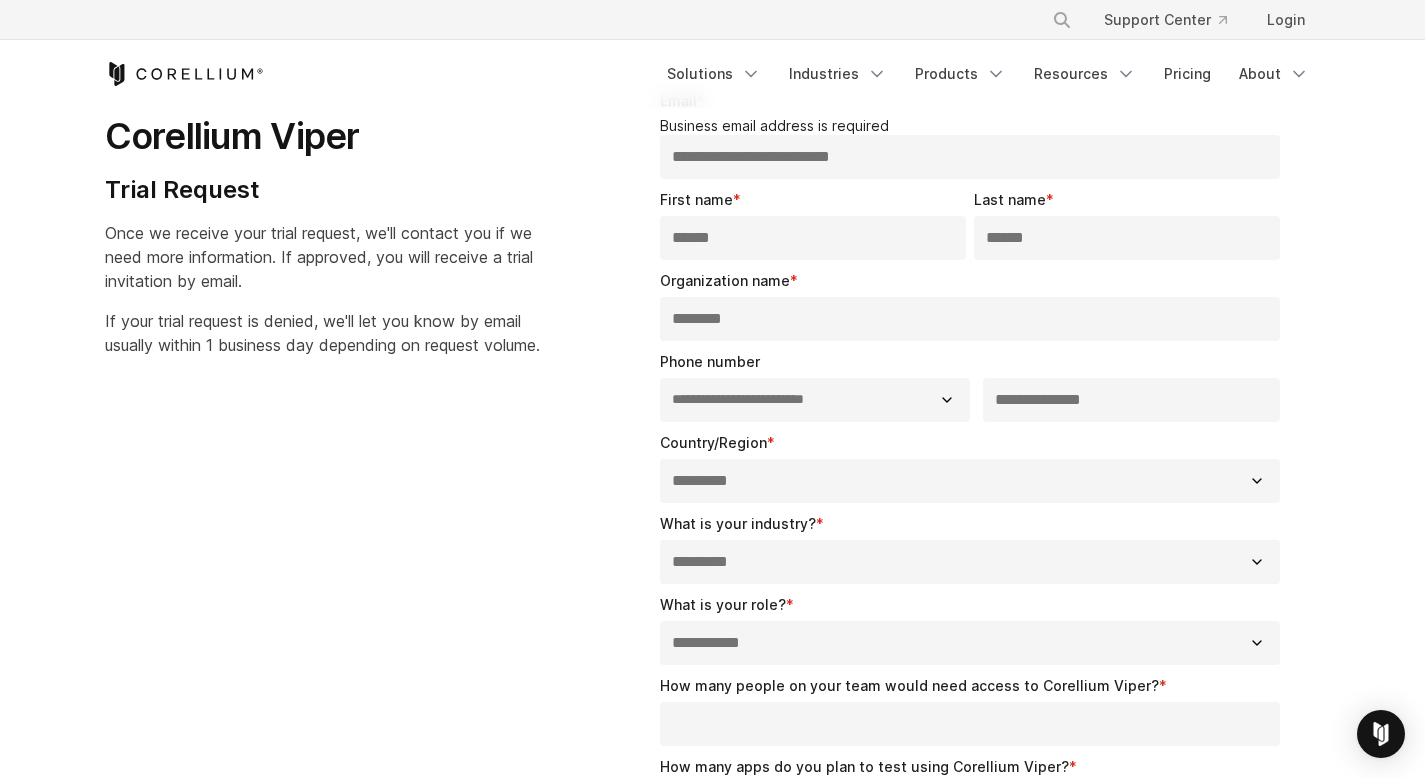 click on "**********" at bounding box center [713, 601] 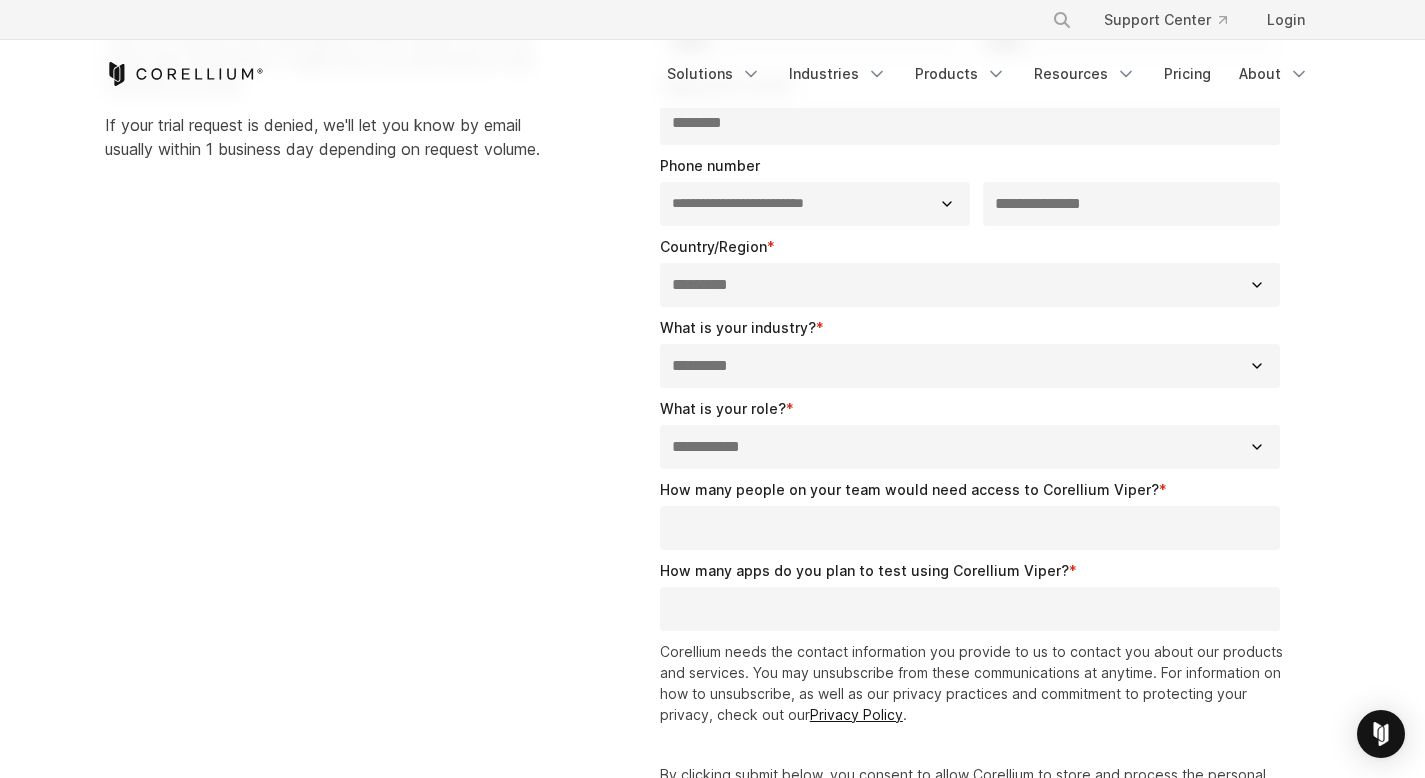 scroll, scrollTop: 314, scrollLeft: 0, axis: vertical 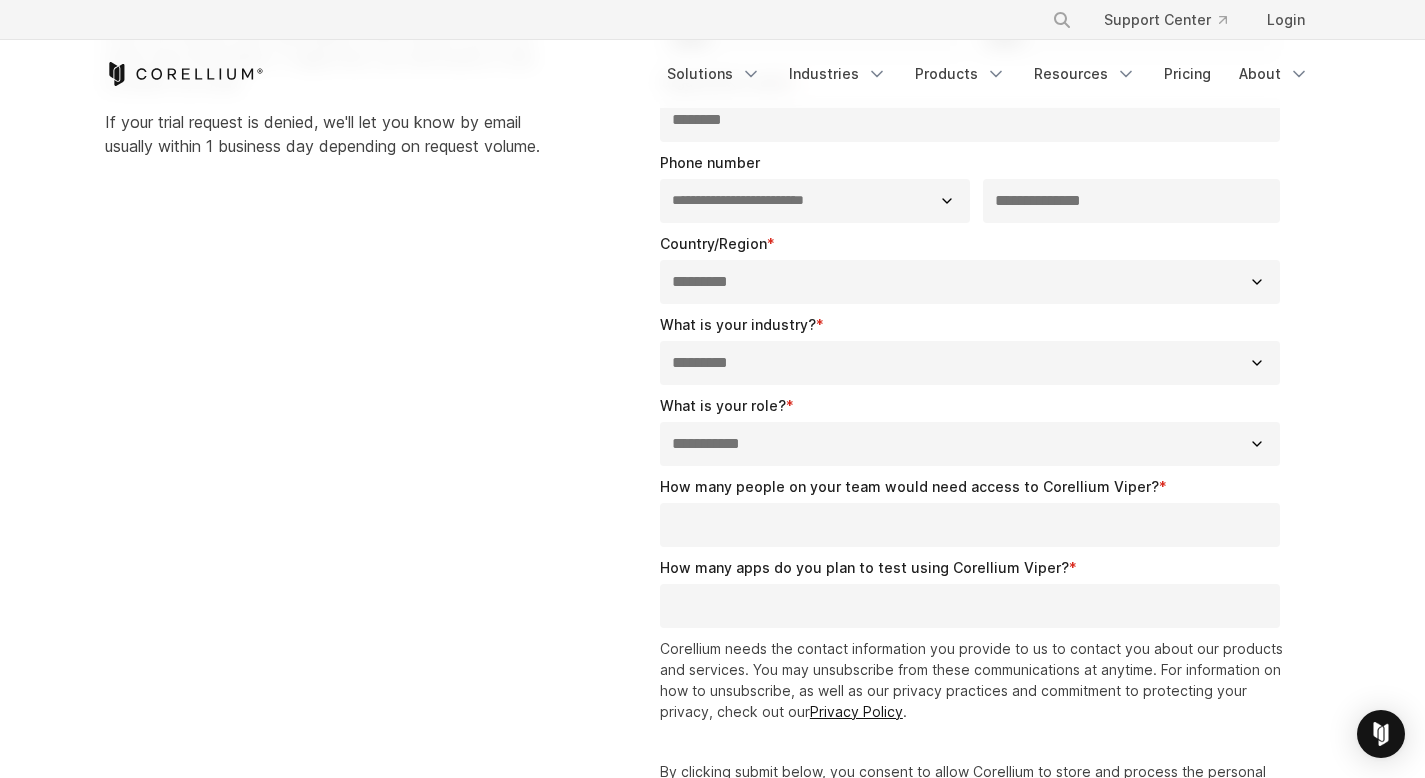 click on "**********" at bounding box center [970, 363] 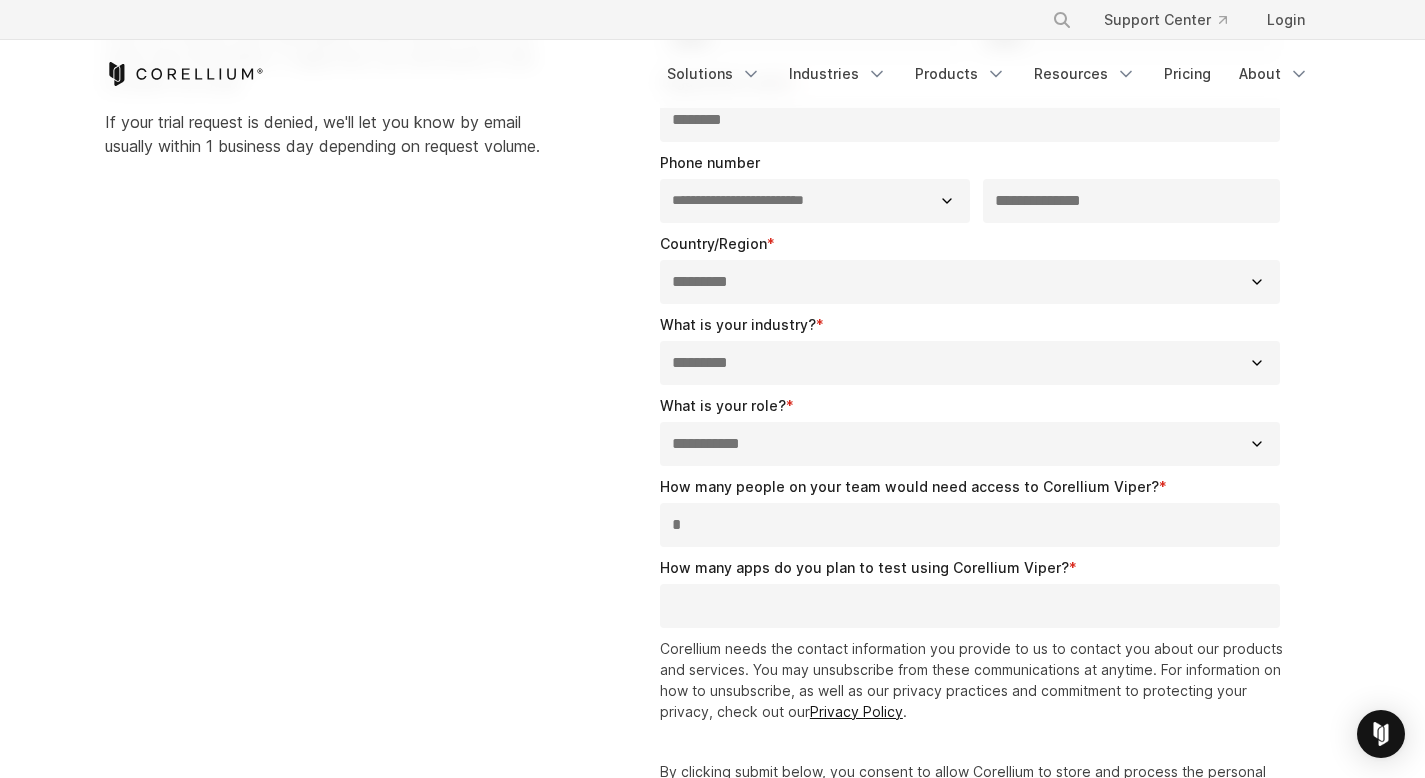 type on "*" 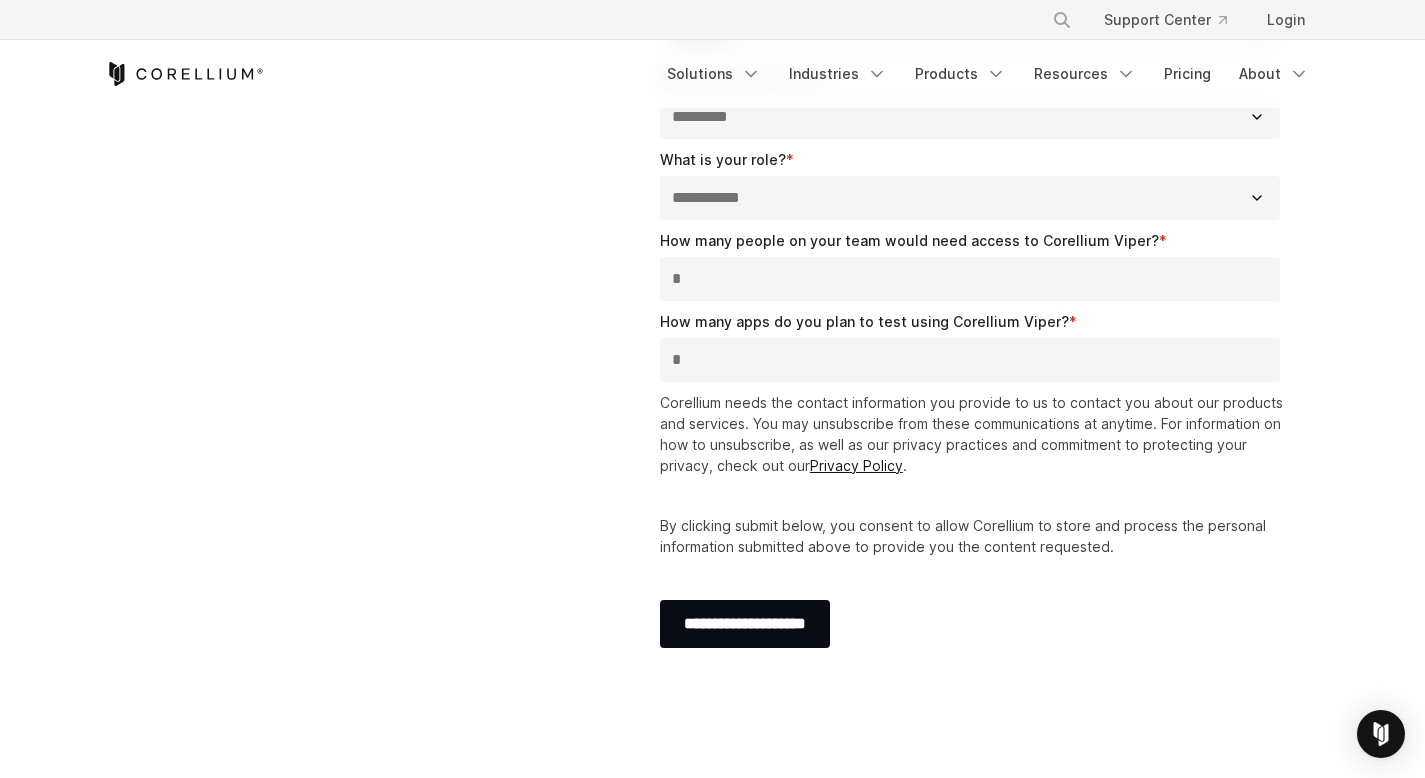 scroll, scrollTop: 561, scrollLeft: 0, axis: vertical 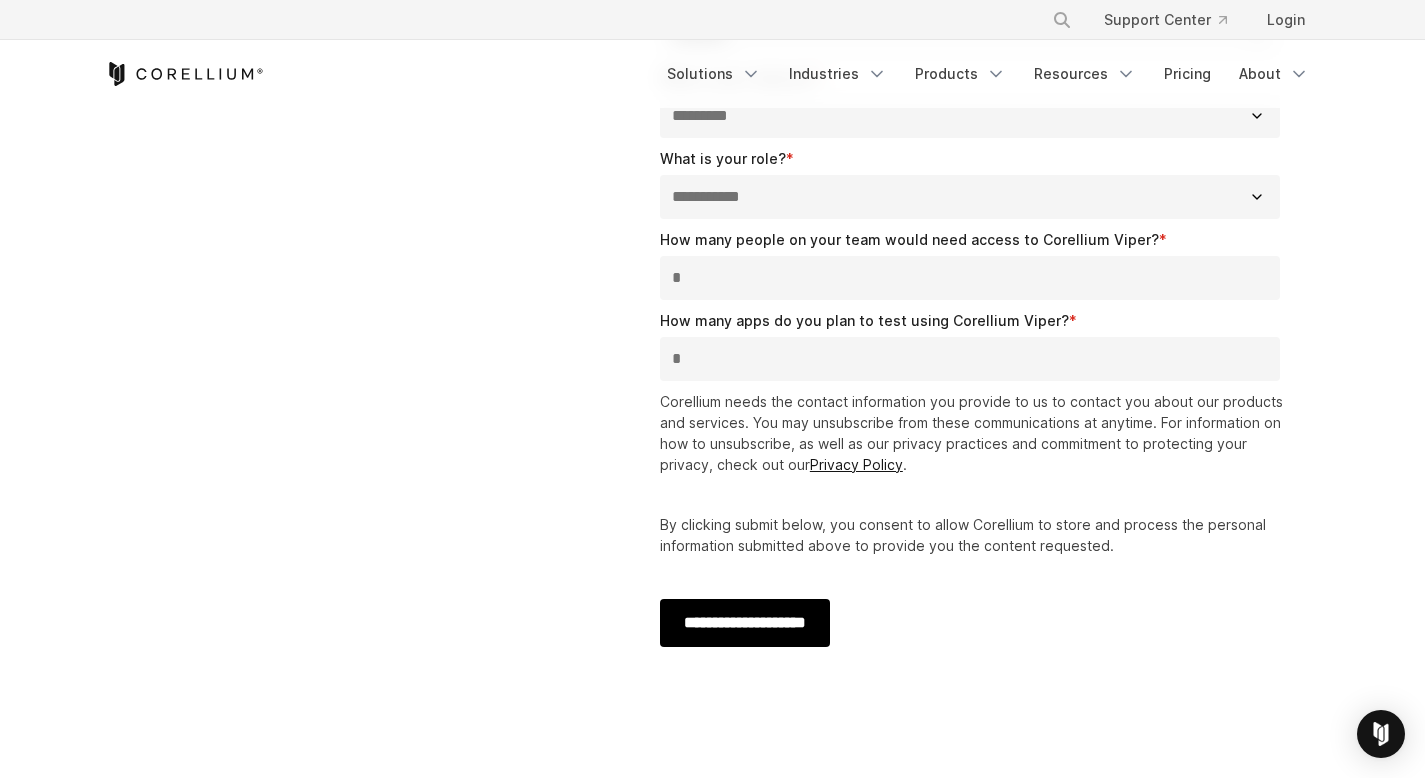type on "*" 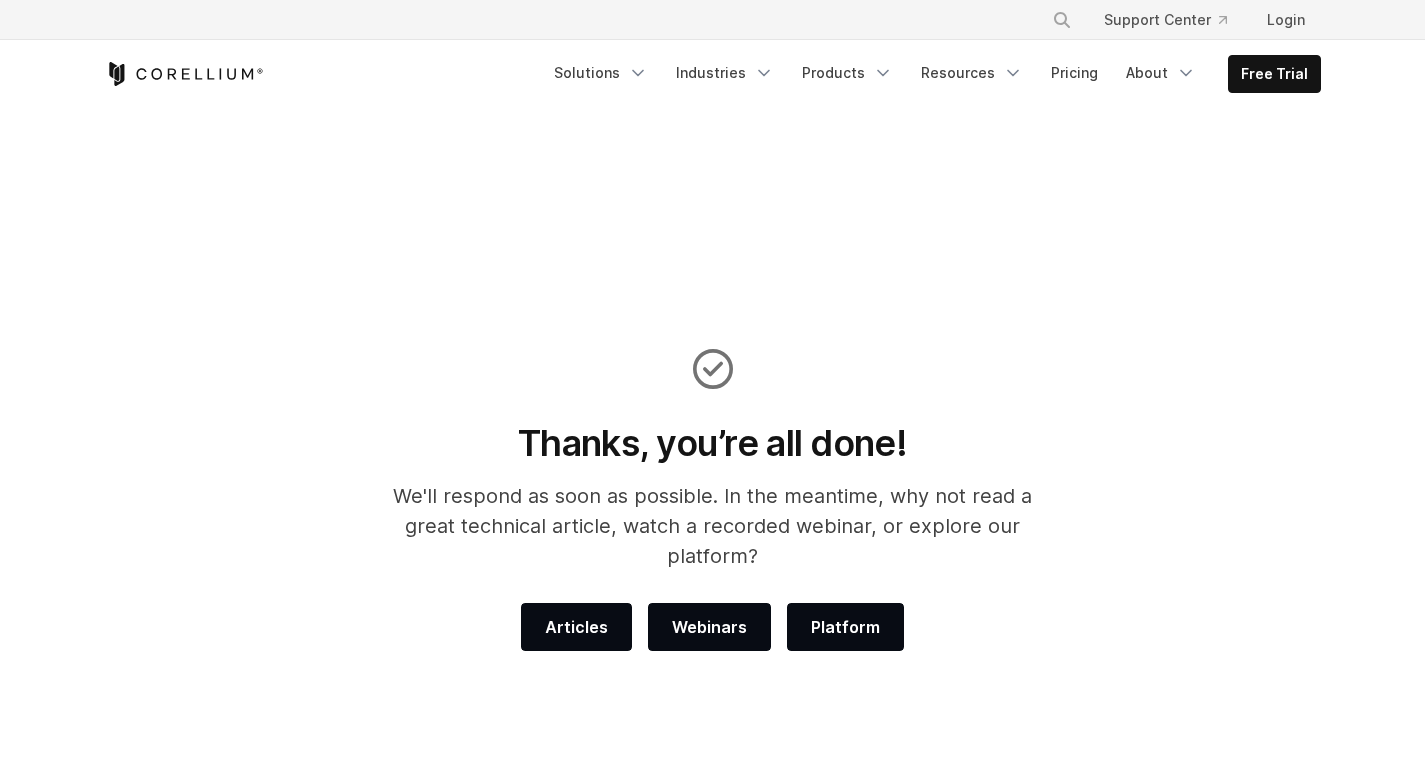 scroll, scrollTop: 0, scrollLeft: 0, axis: both 